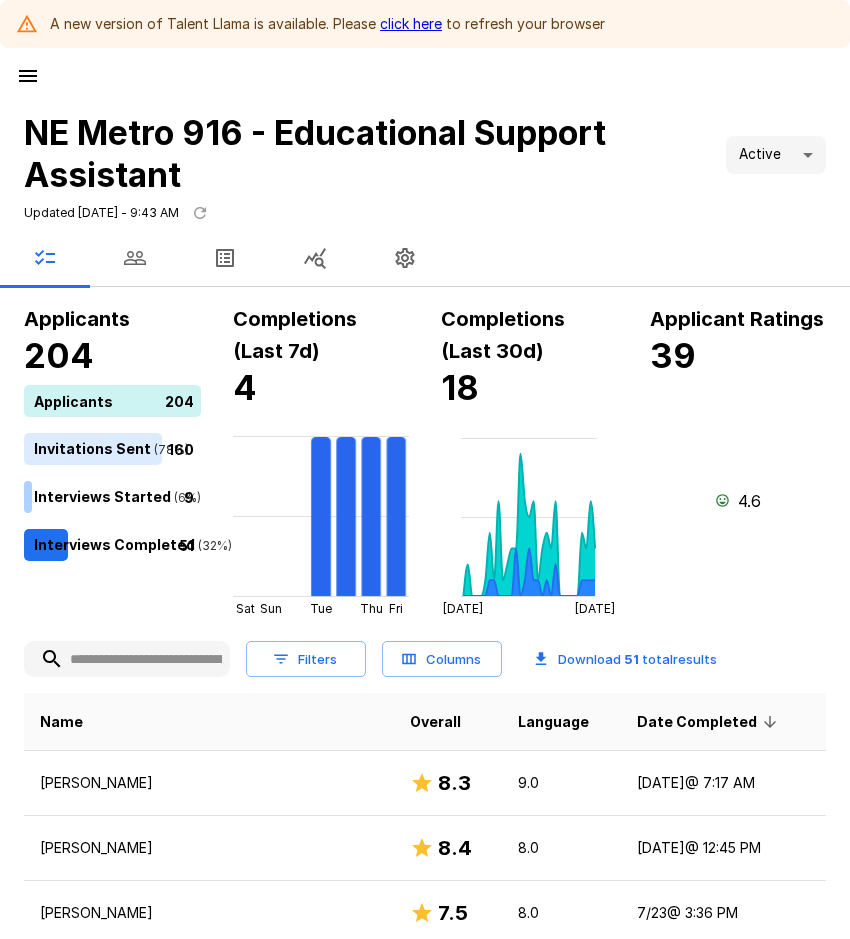 scroll, scrollTop: 0, scrollLeft: 0, axis: both 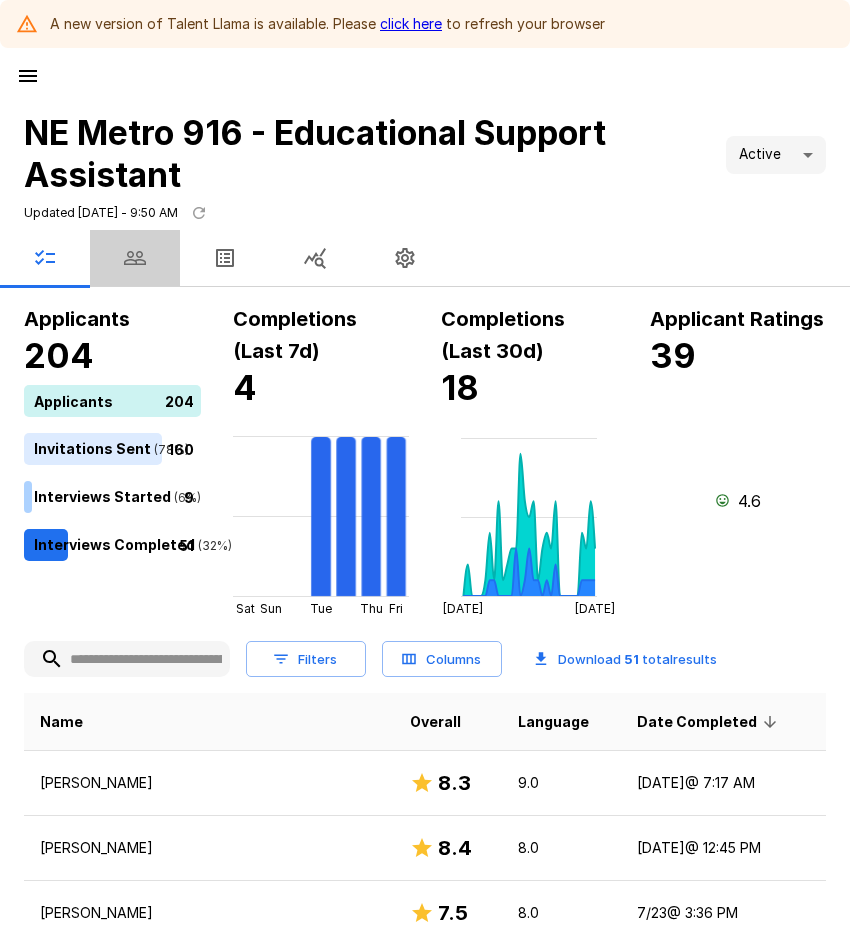 click 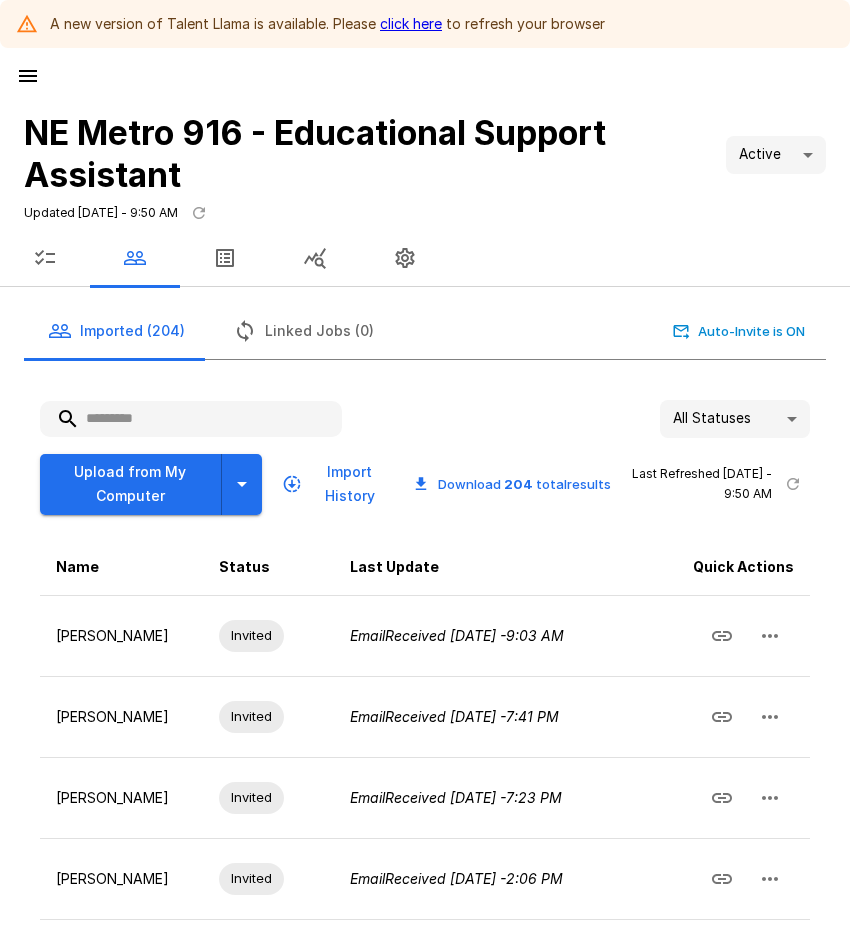 click at bounding box center (191, 419) 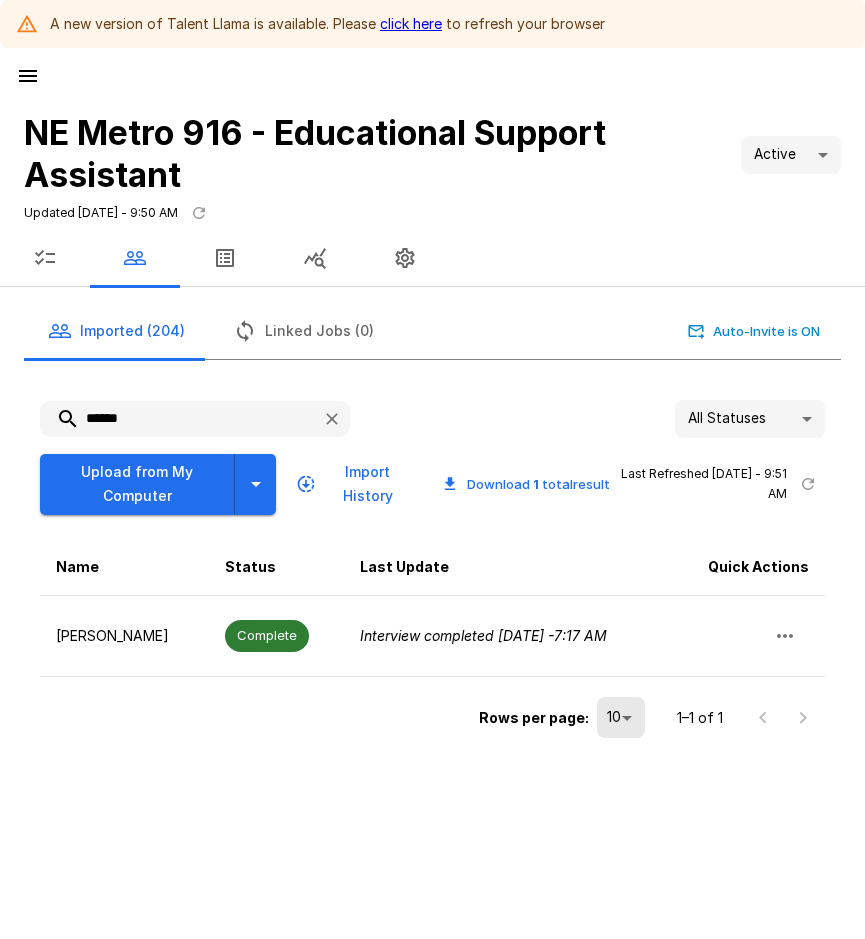 type on "******" 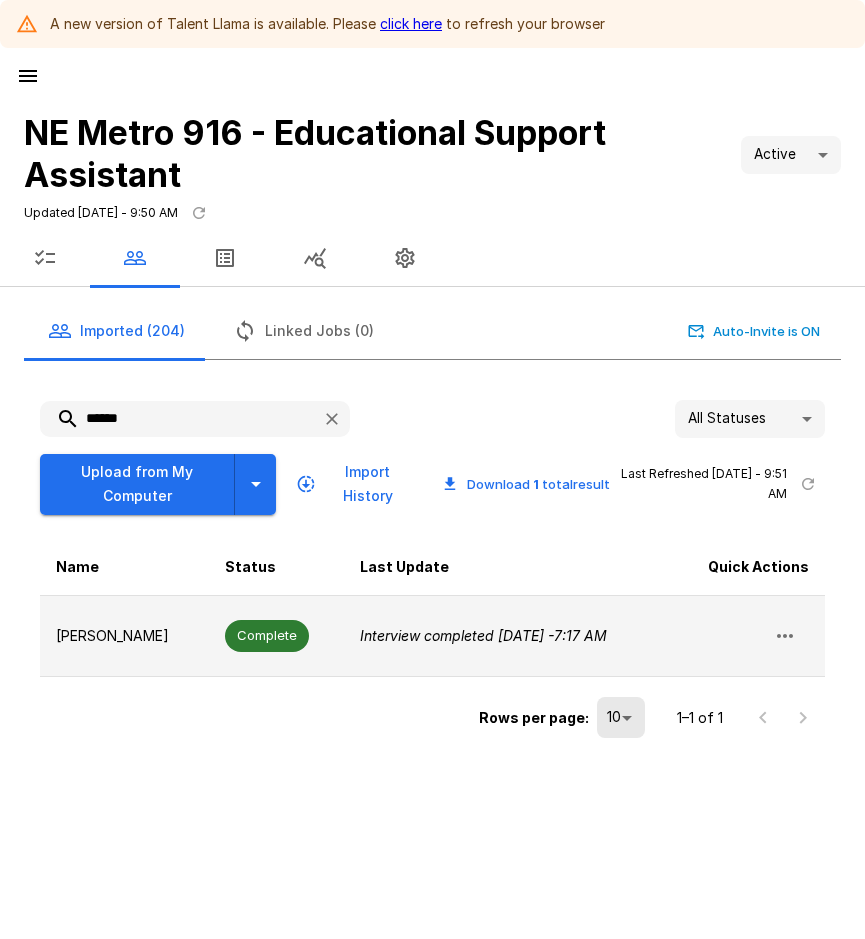 click on "Interview completed   [DATE]   -  7:17 AM" at bounding box center (483, 635) 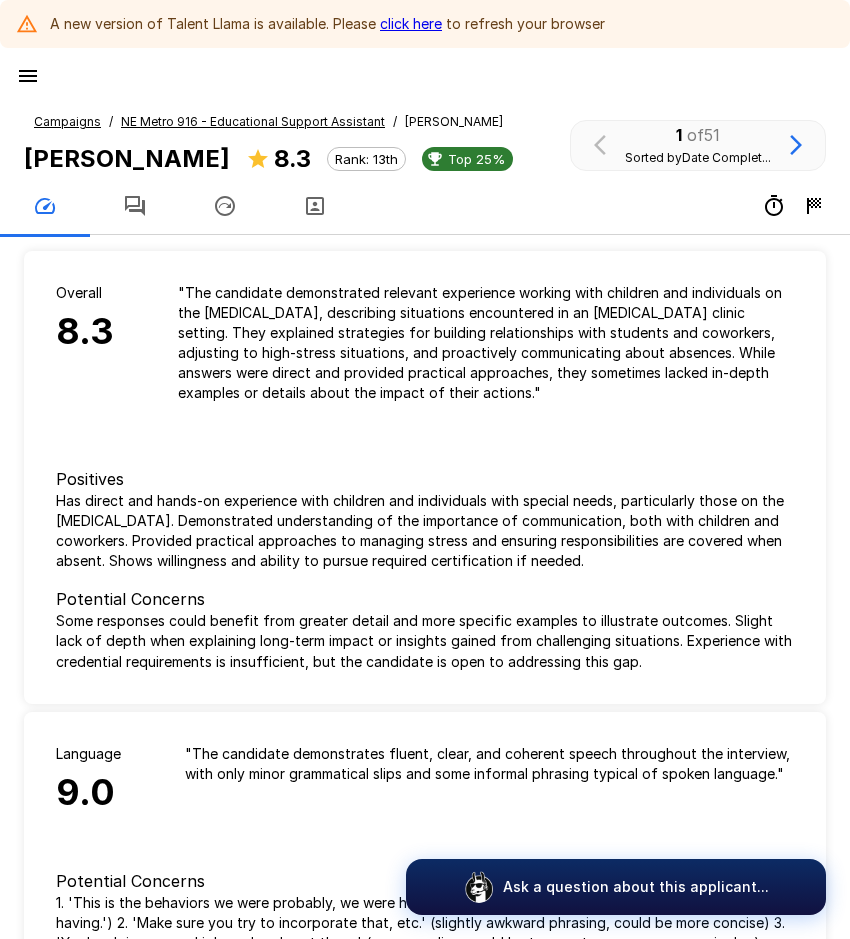 click on "NE Metro 916 - Educational Support Assistant" at bounding box center (253, 121) 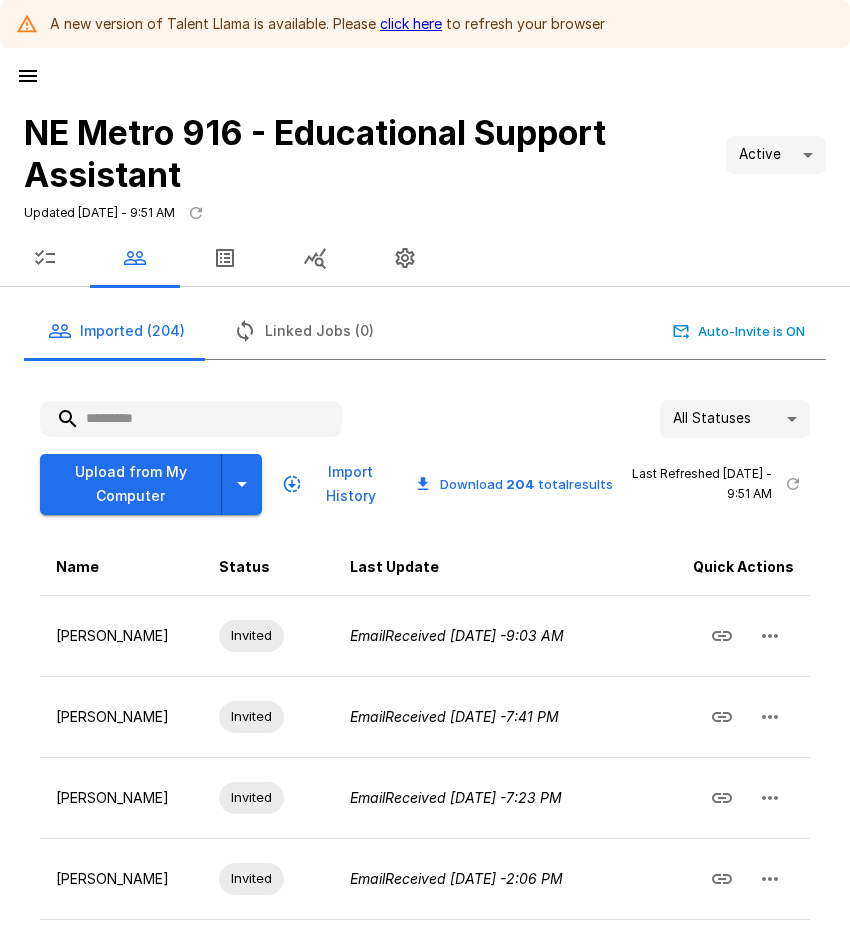 drag, startPoint x: 739, startPoint y: 548, endPoint x: 739, endPoint y: 562, distance: 14 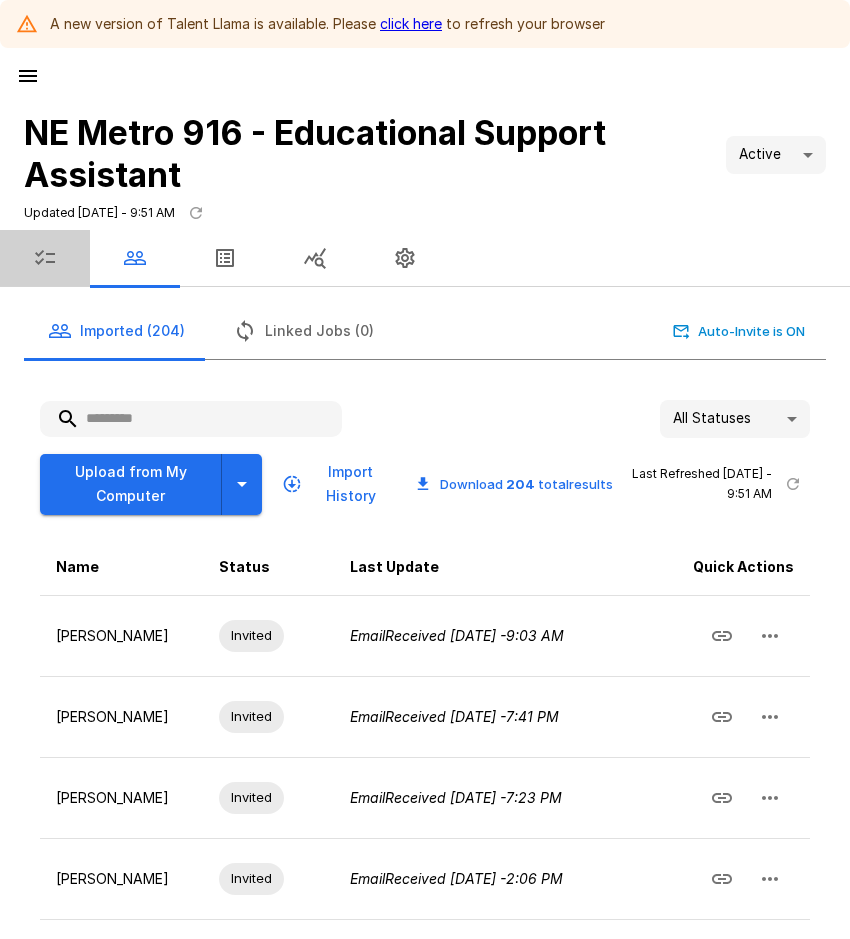 click at bounding box center (45, 258) 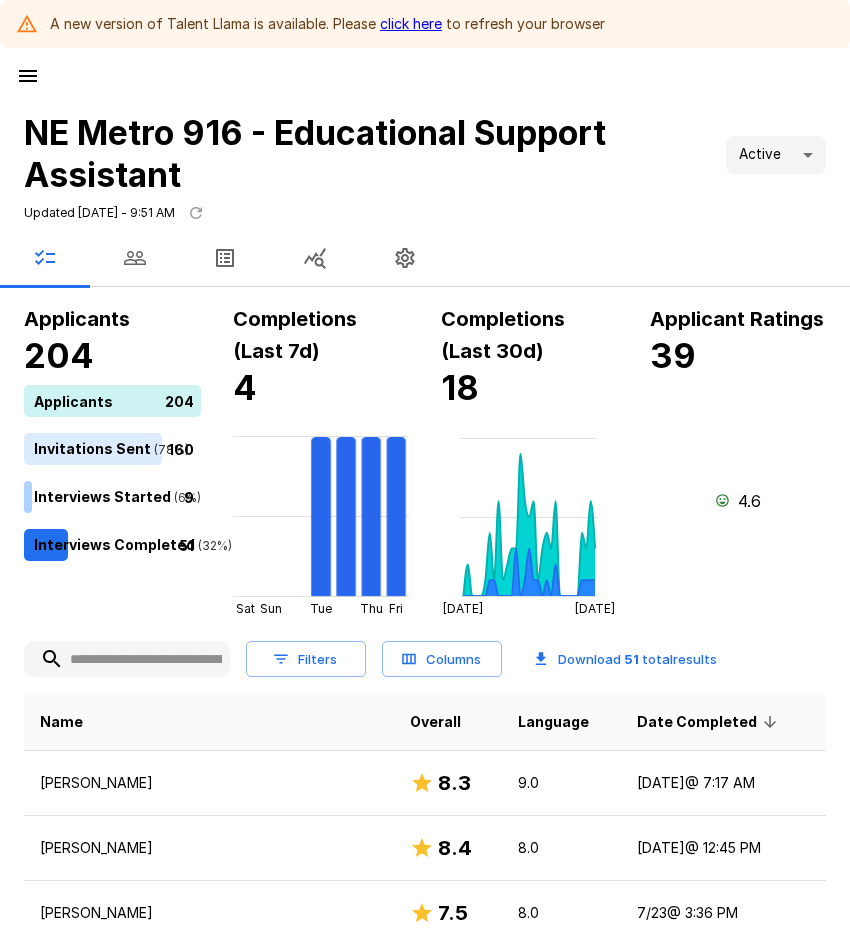 click on "Date Completed" at bounding box center [710, 722] 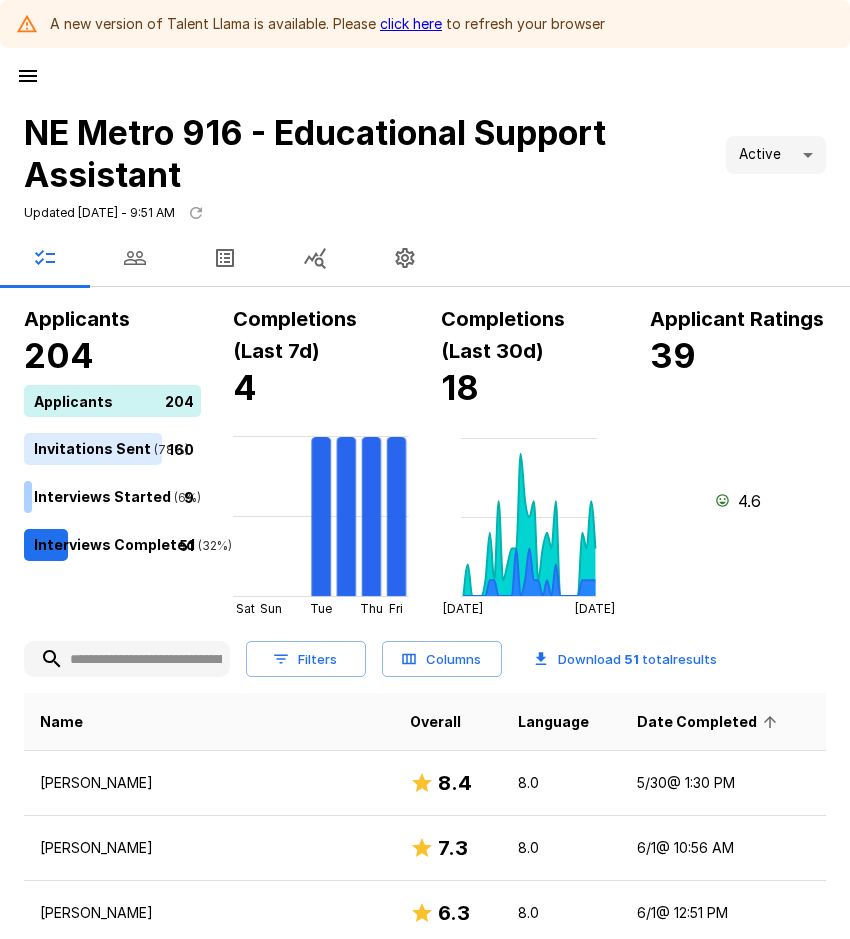 click on "Date Completed" at bounding box center (710, 722) 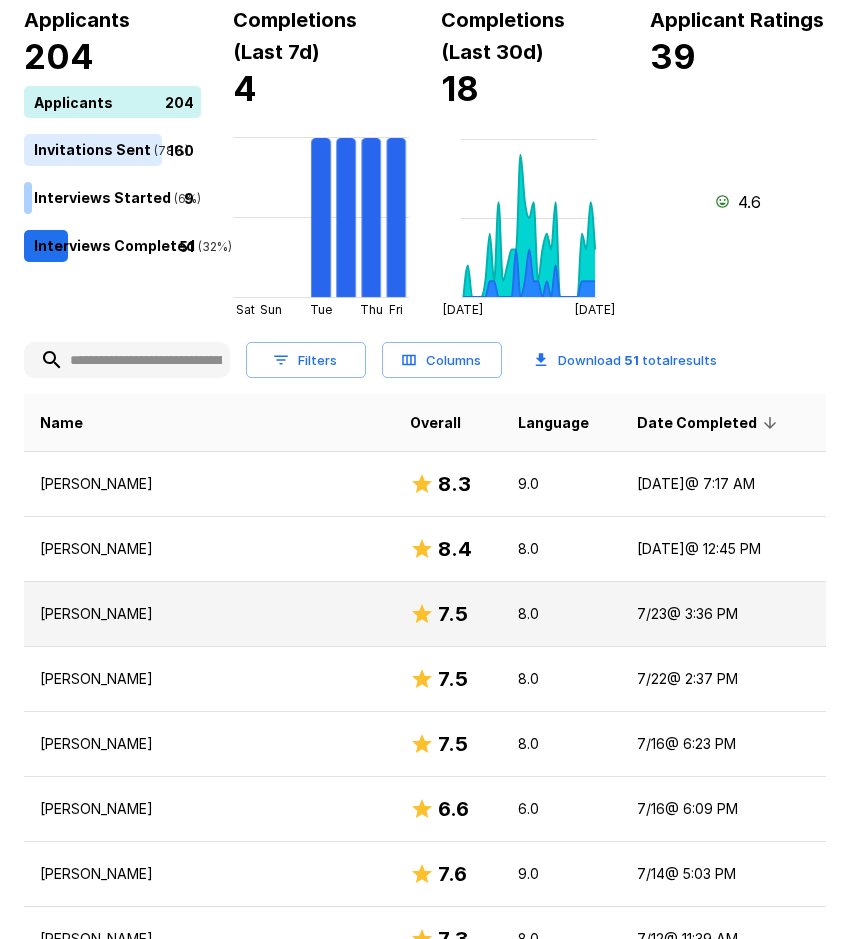 scroll, scrollTop: 300, scrollLeft: 0, axis: vertical 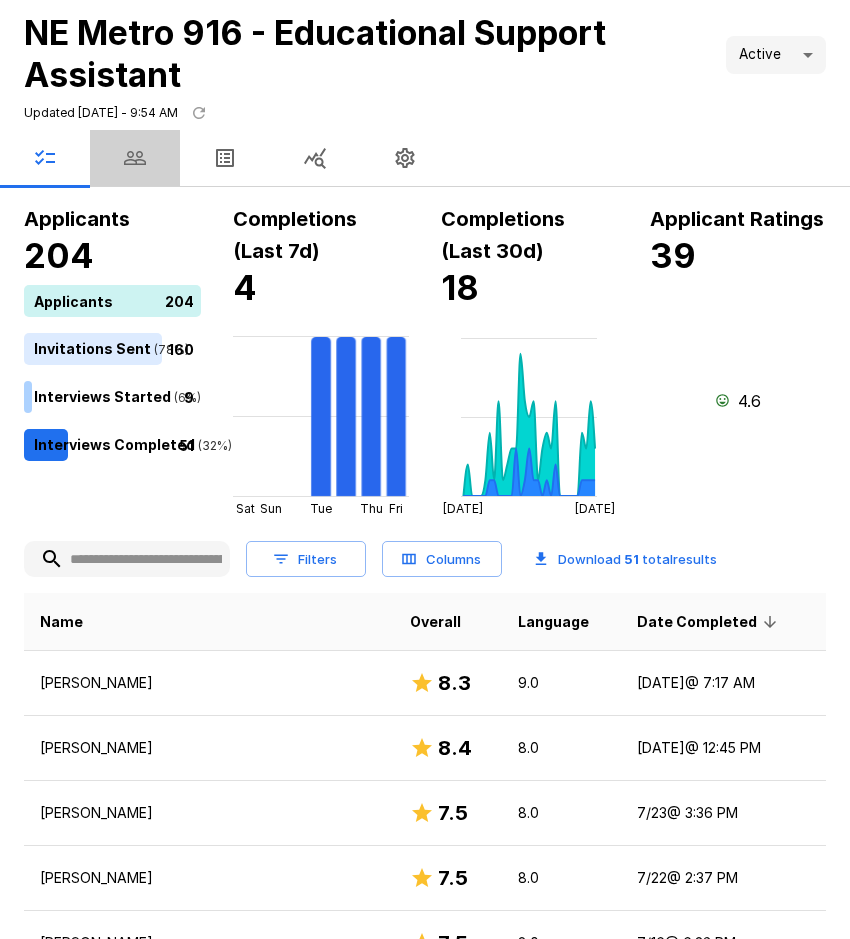 click 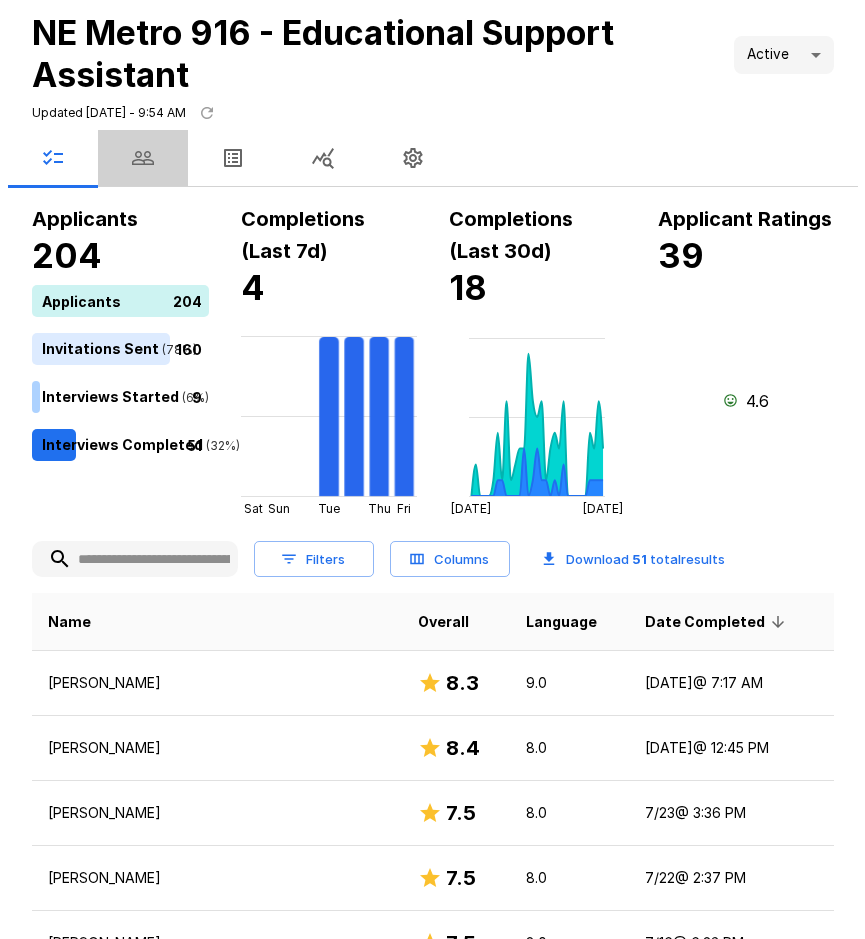 scroll, scrollTop: 0, scrollLeft: 0, axis: both 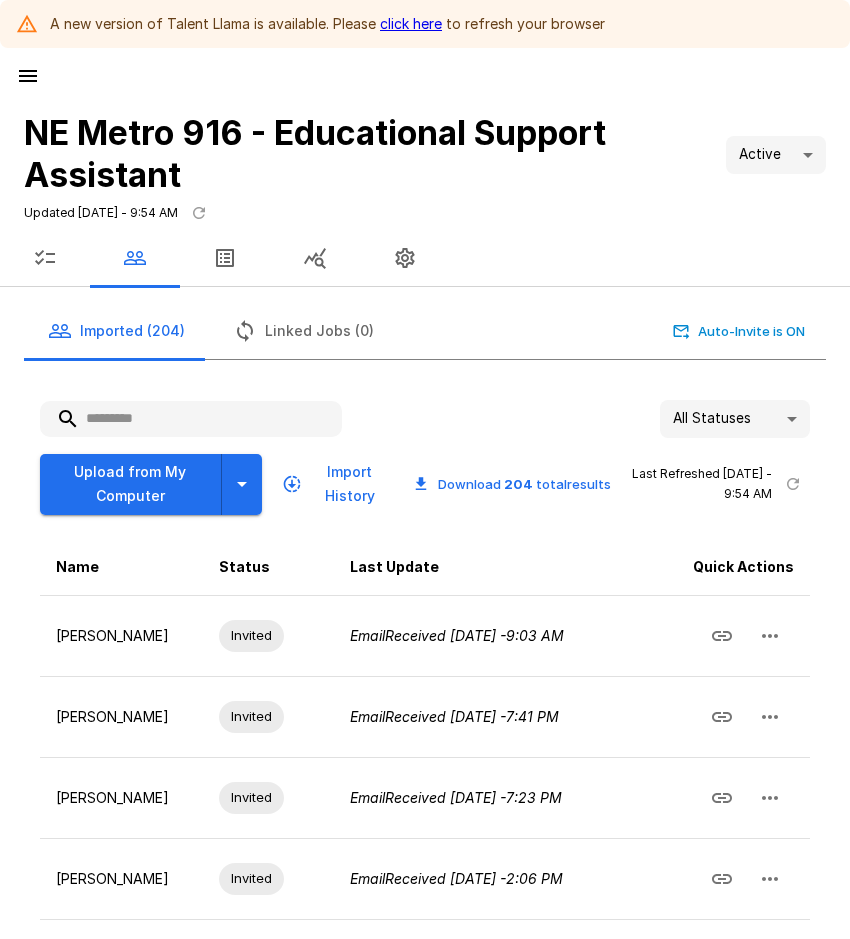 click at bounding box center (191, 419) 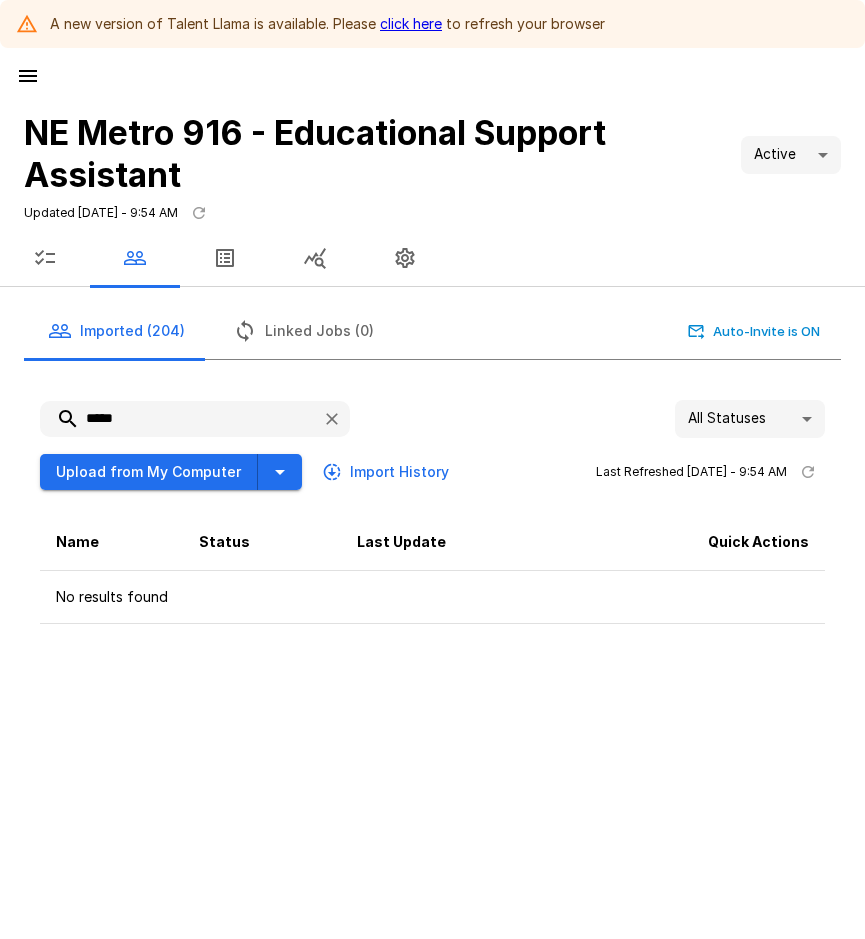 drag, startPoint x: 130, startPoint y: 425, endPoint x: 78, endPoint y: 419, distance: 52.34501 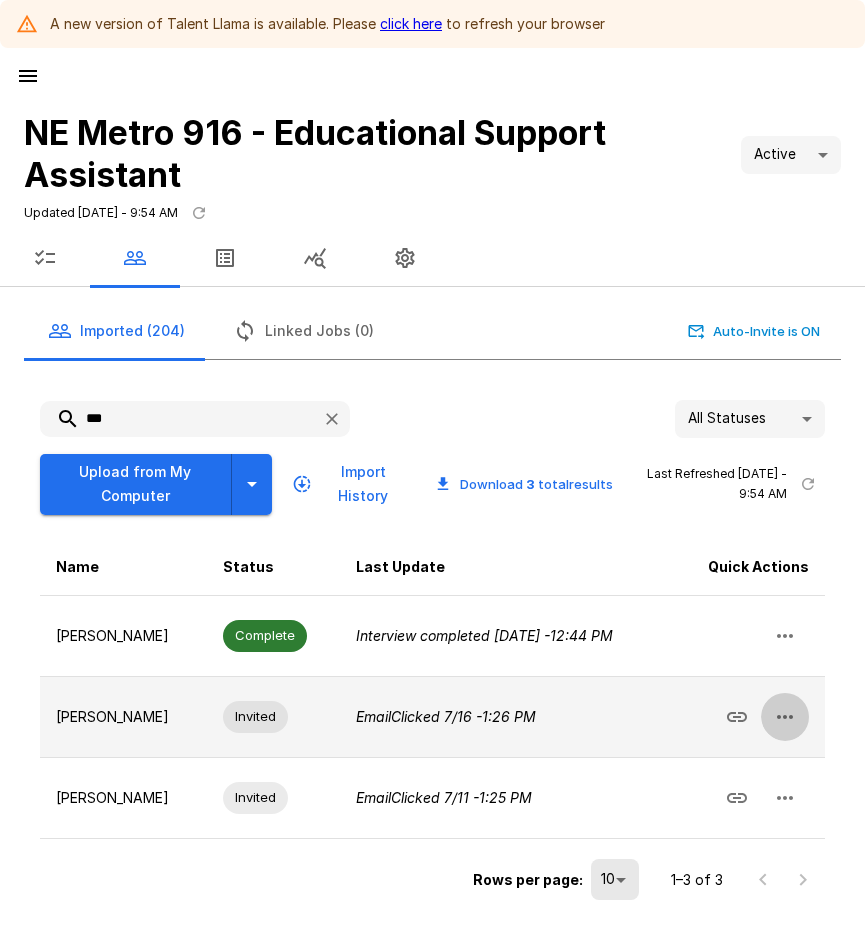 click 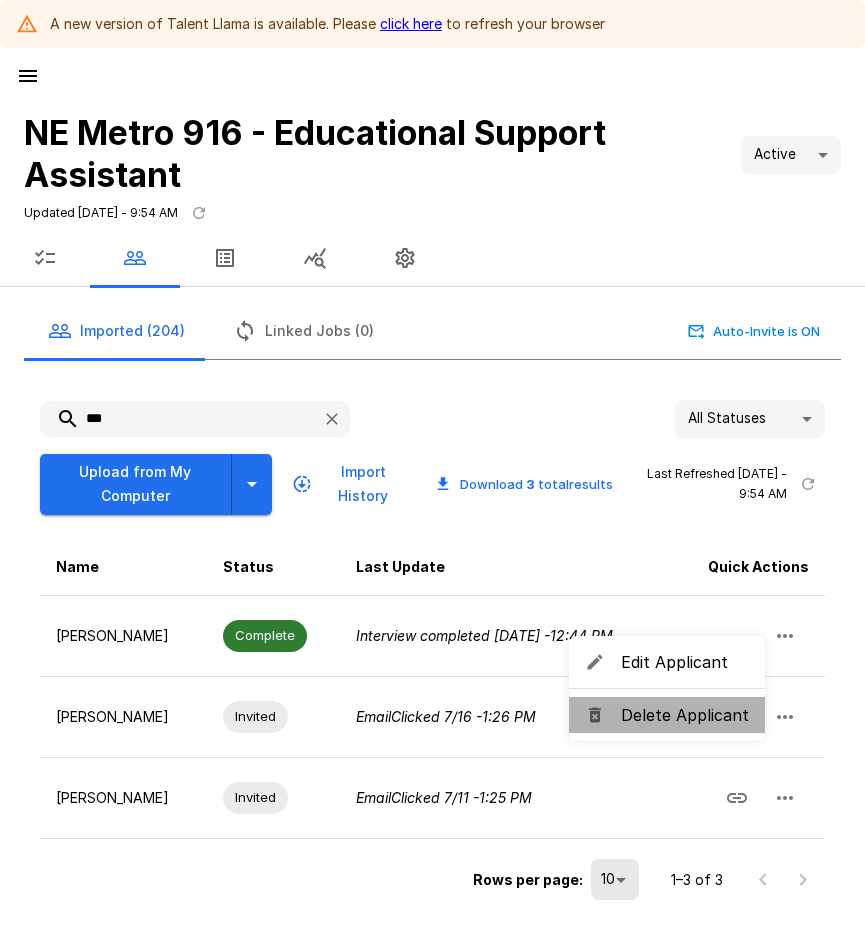 click on "Delete Applicant" at bounding box center (685, 715) 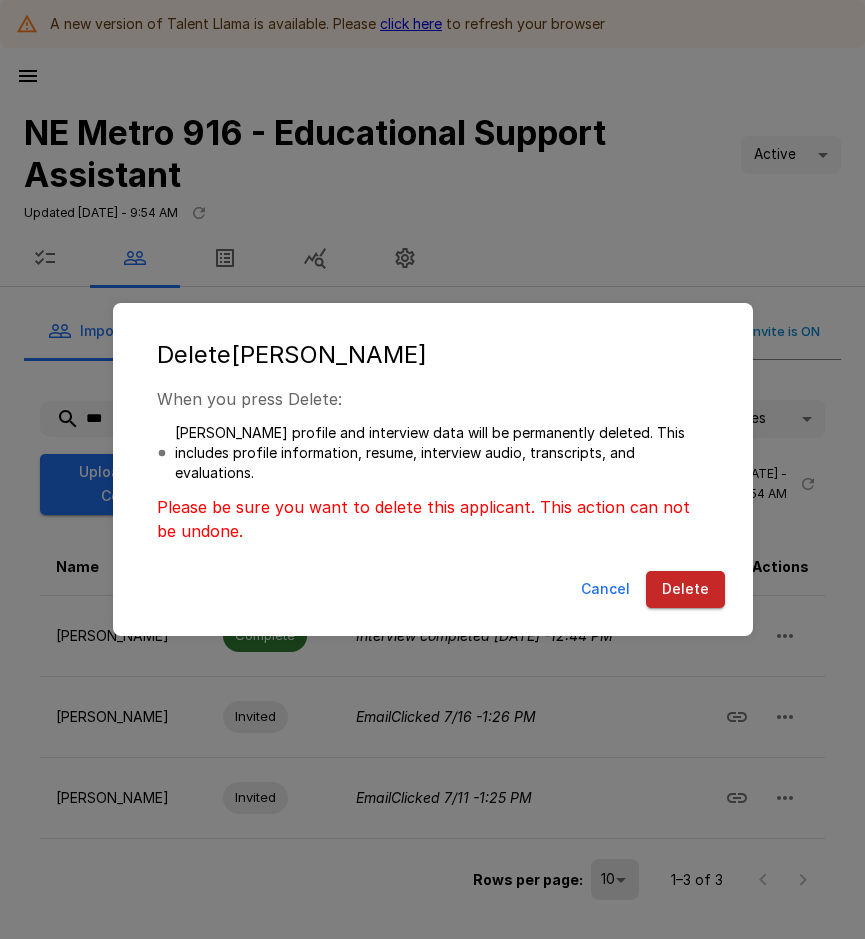click on "Delete" at bounding box center (685, 589) 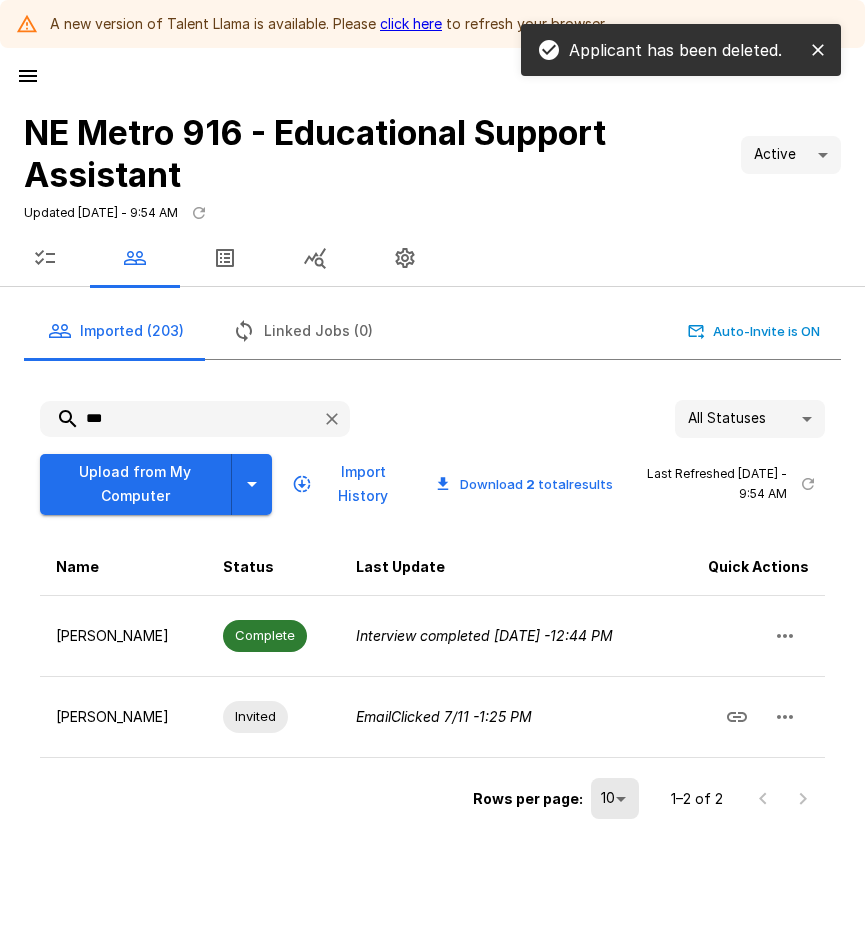 drag, startPoint x: 114, startPoint y: 411, endPoint x: 78, endPoint y: 415, distance: 36.221542 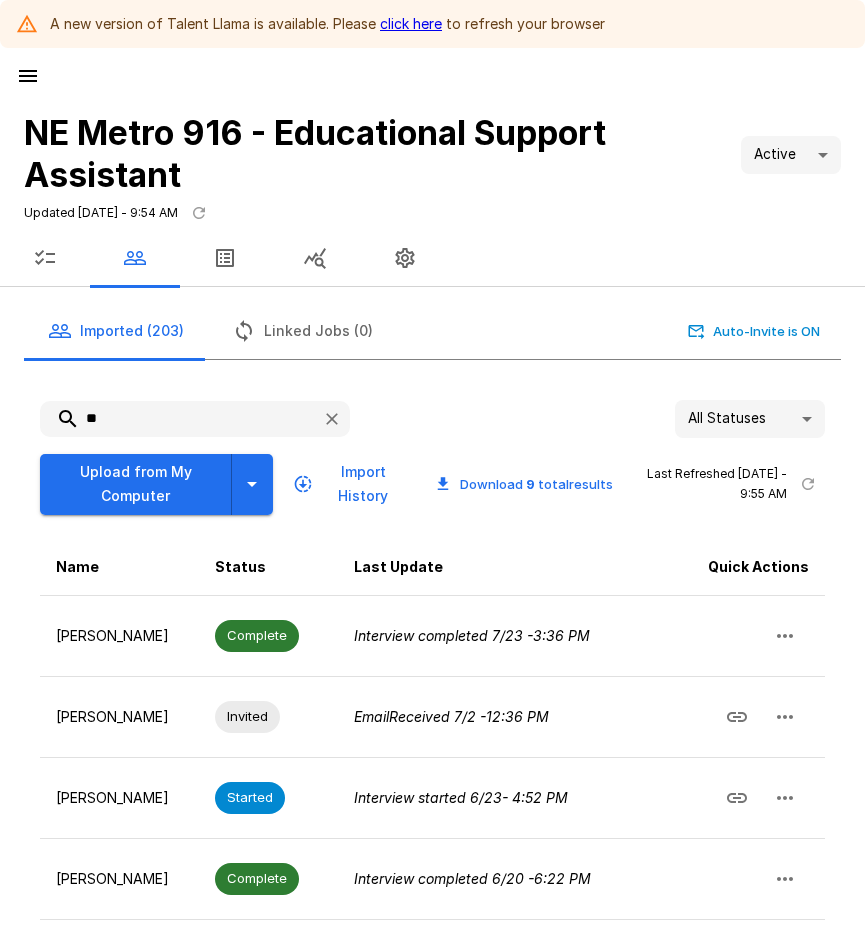 type on "*" 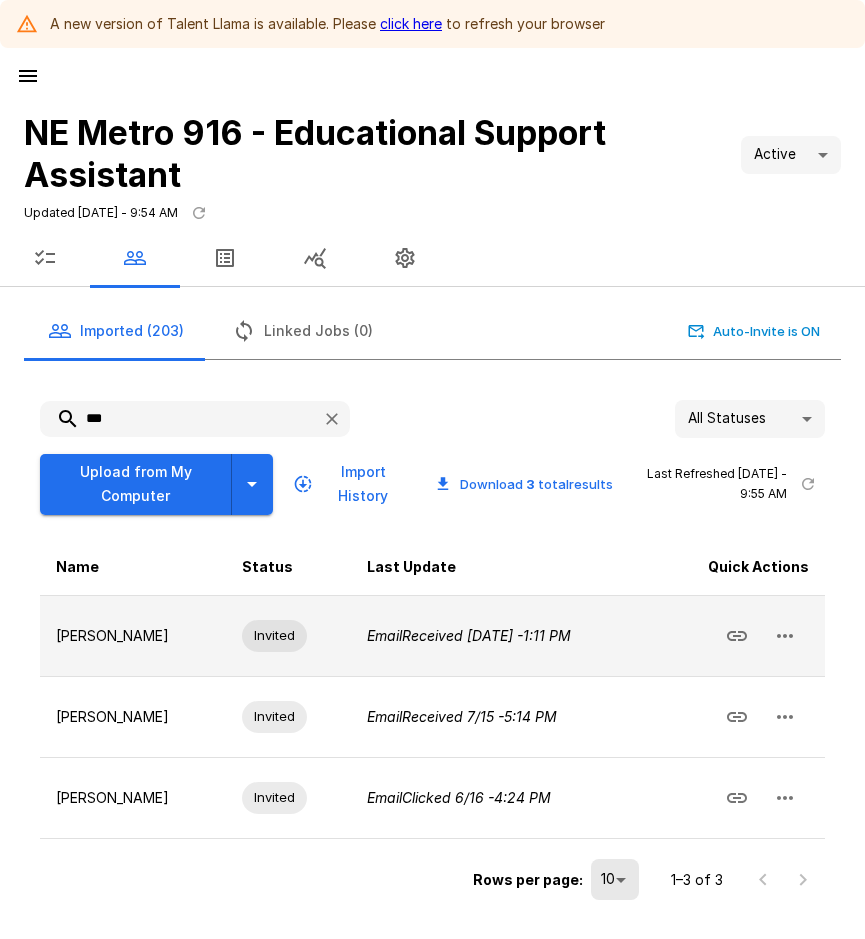 click 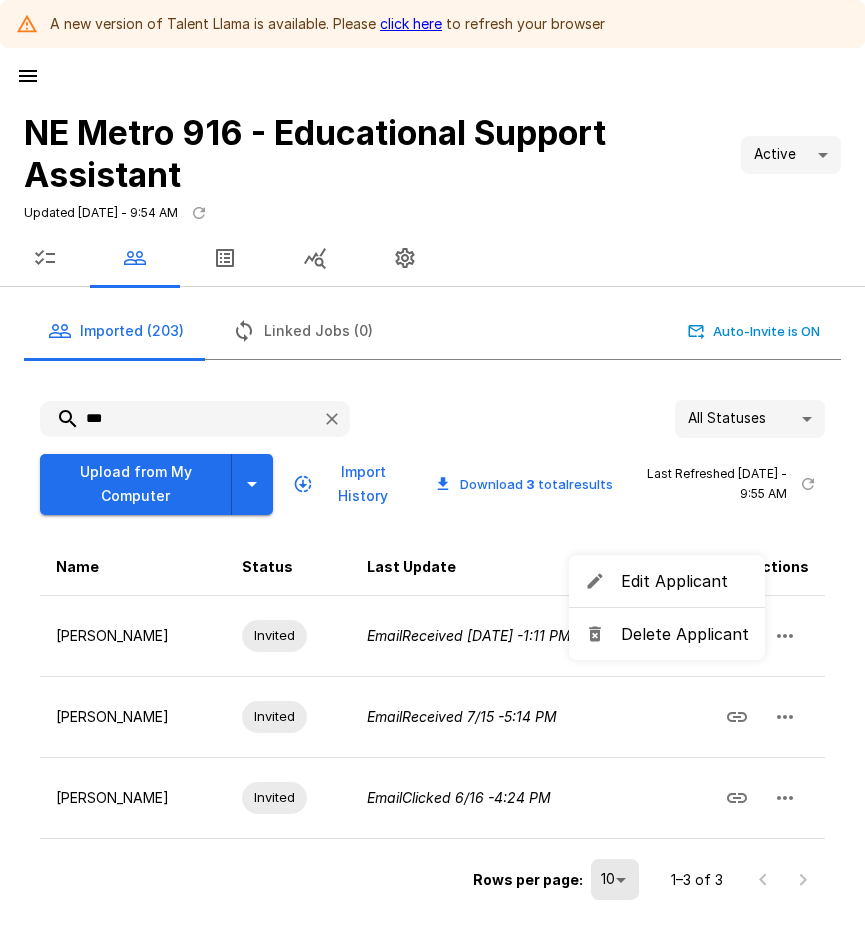 click on "Delete Applicant" at bounding box center [667, 634] 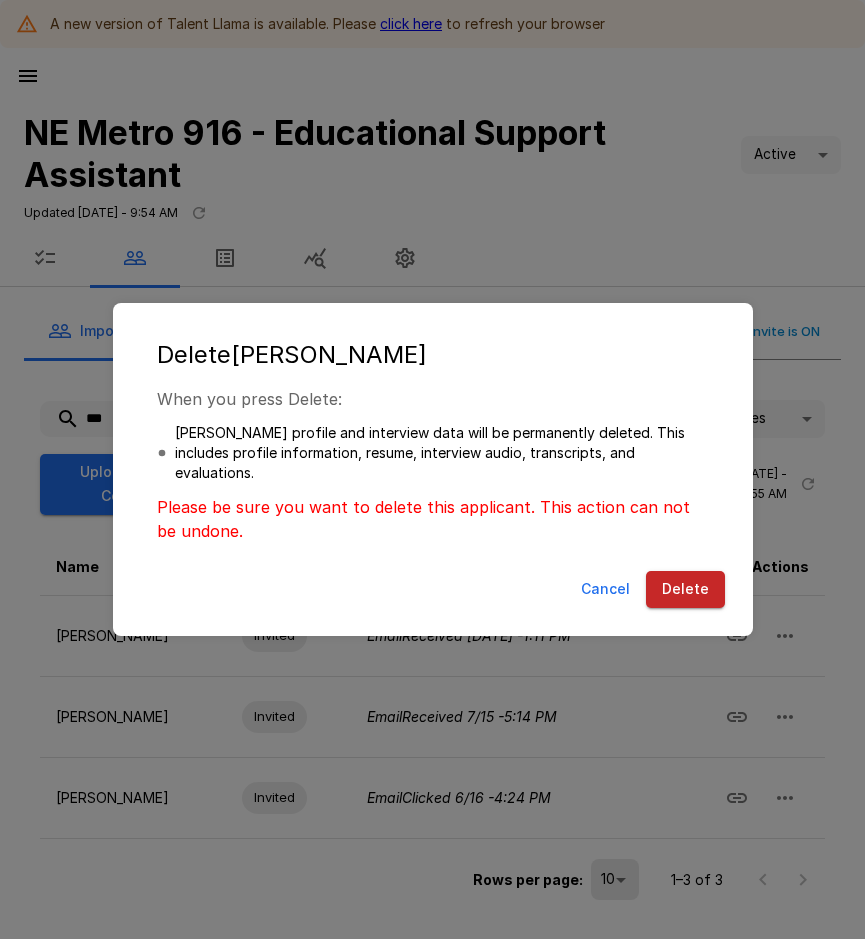 click on "Delete" at bounding box center [685, 589] 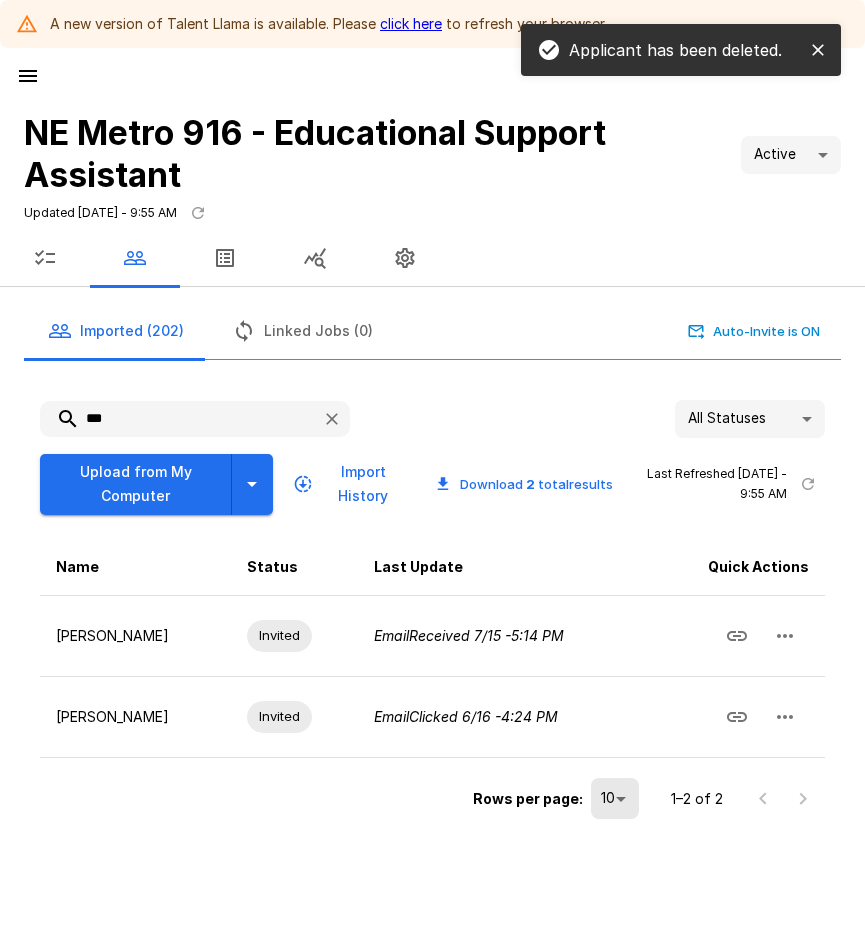 drag, startPoint x: 124, startPoint y: 415, endPoint x: 58, endPoint y: 416, distance: 66.007576 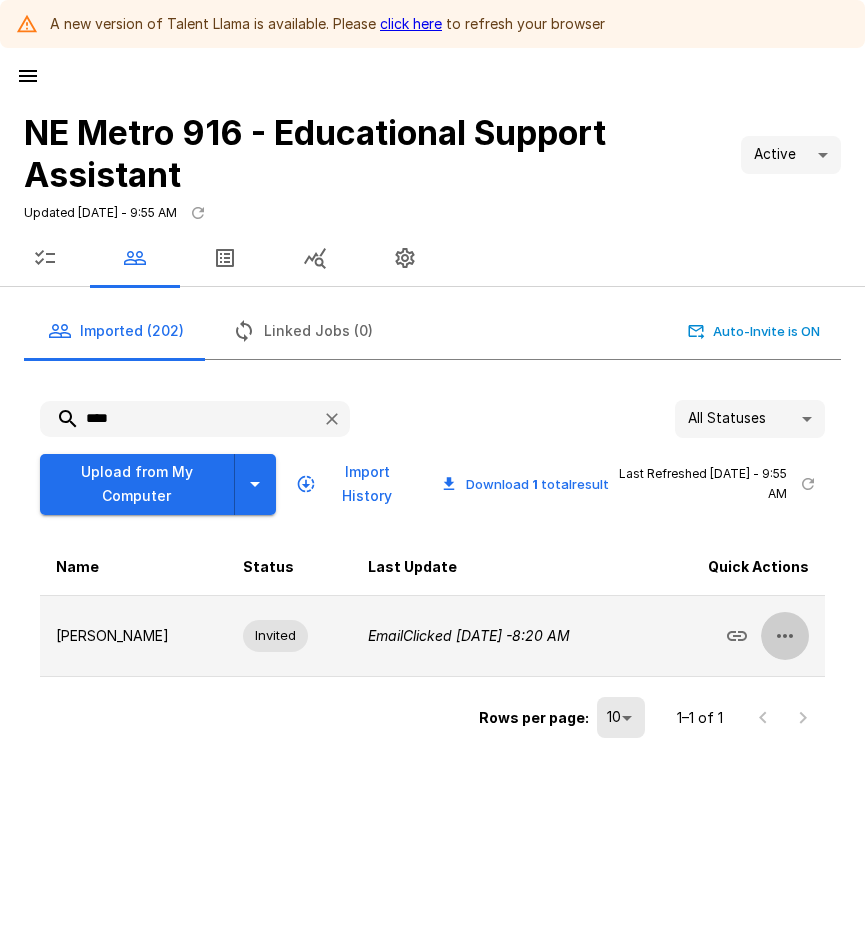 click 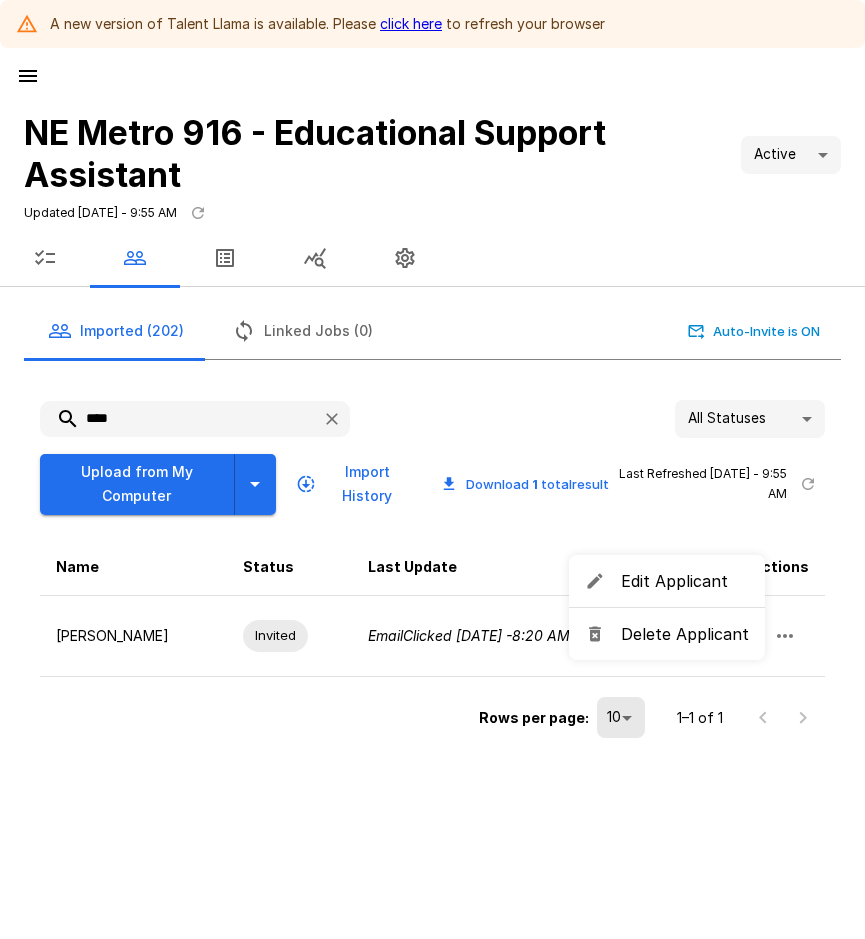 click on "Delete Applicant" at bounding box center (685, 634) 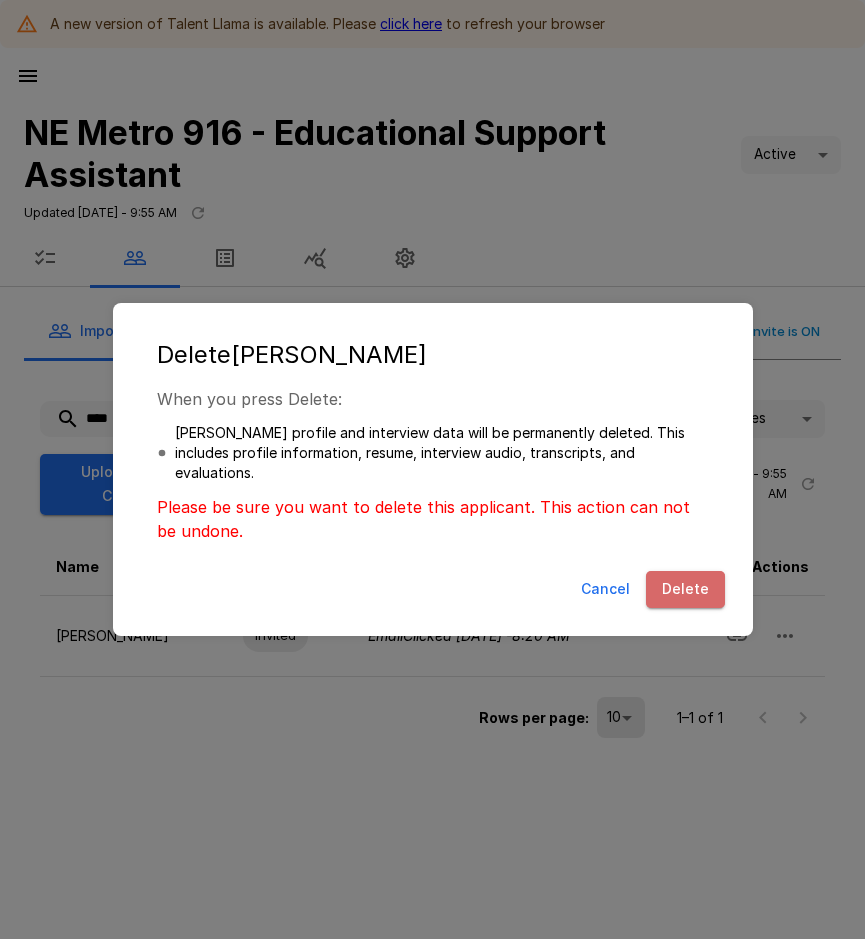 click on "Delete" at bounding box center [685, 589] 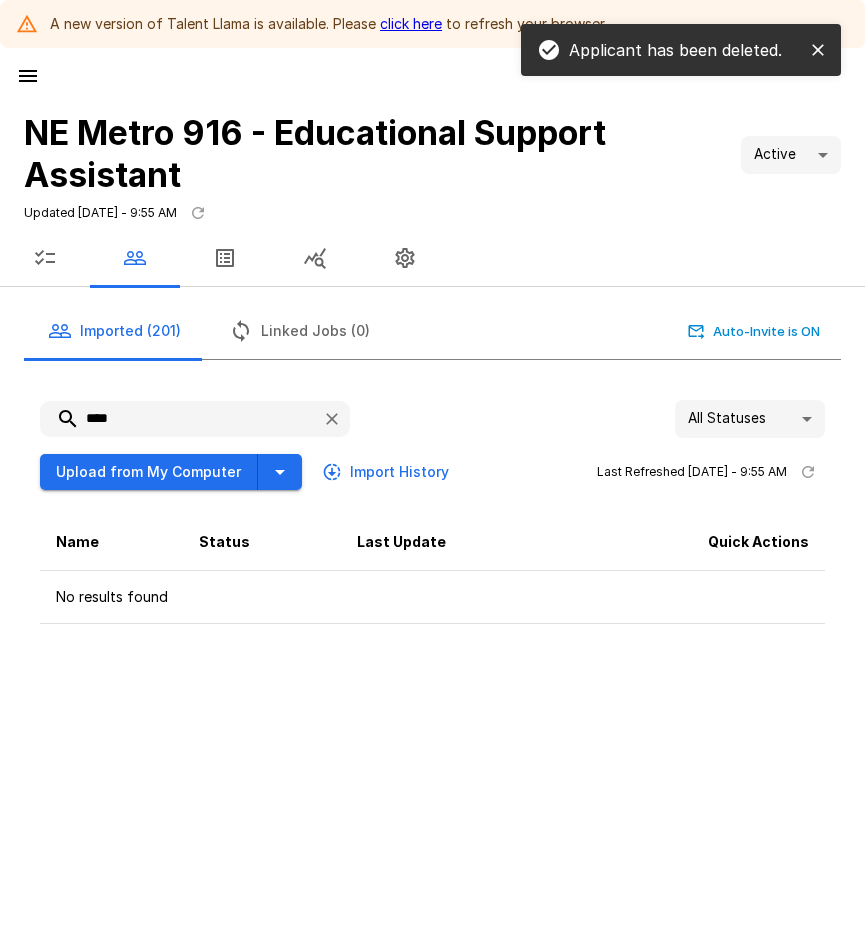 drag, startPoint x: 149, startPoint y: 419, endPoint x: 78, endPoint y: 414, distance: 71.17584 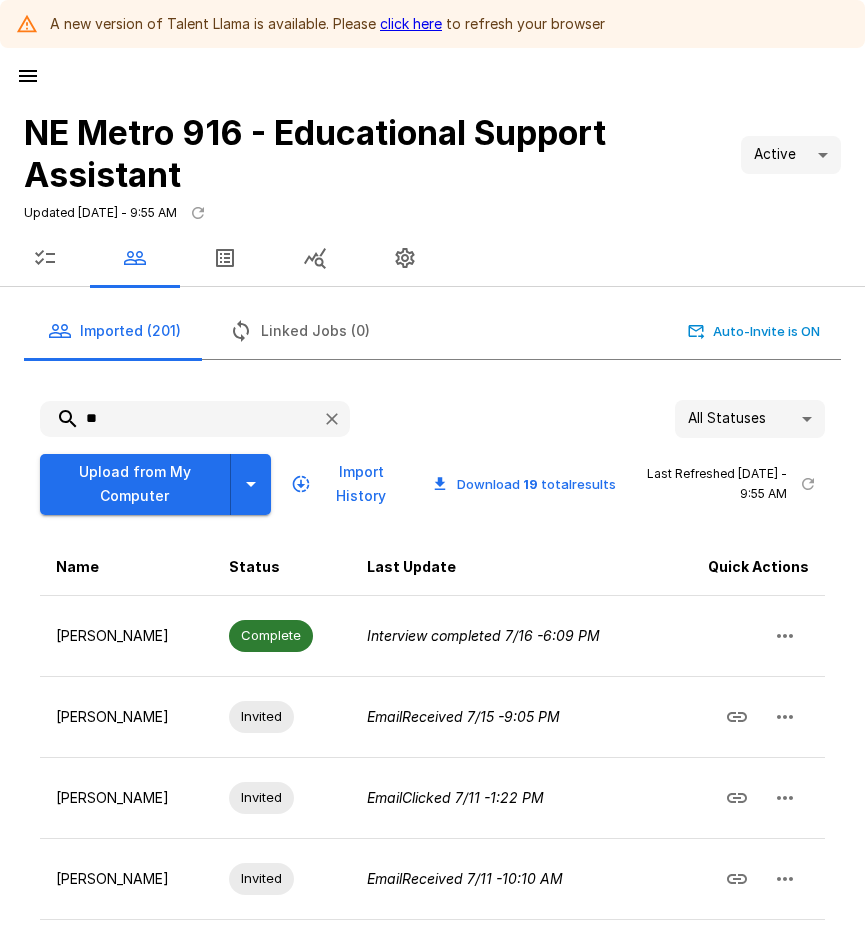 type on "*" 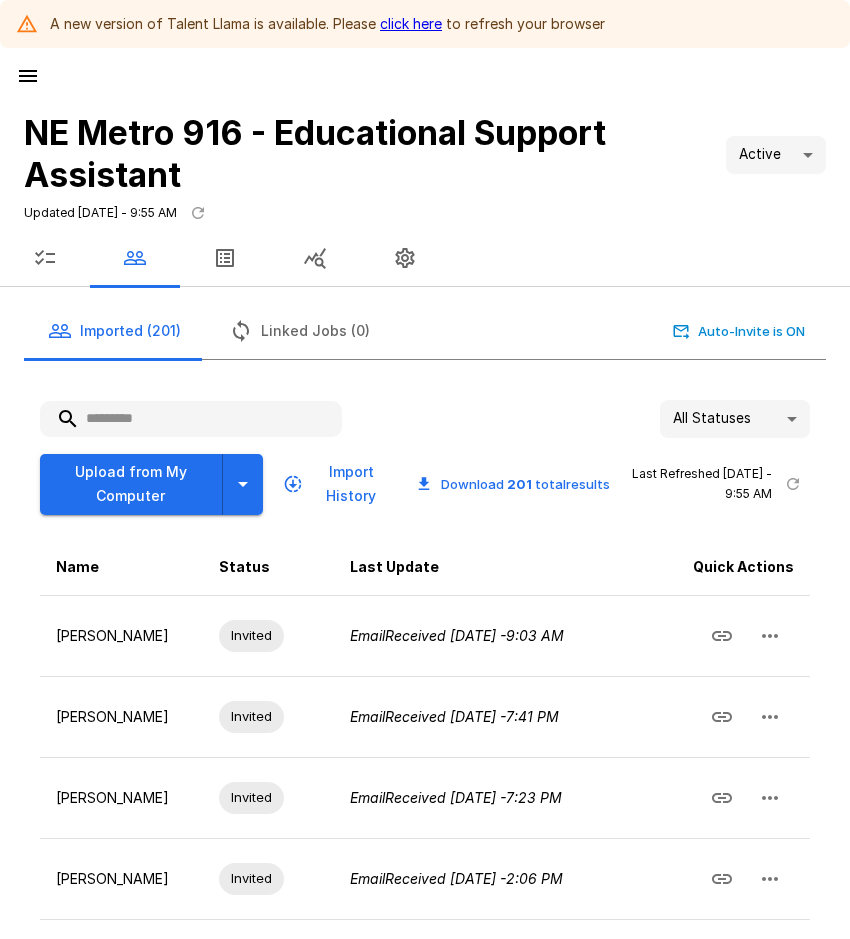 type on "*" 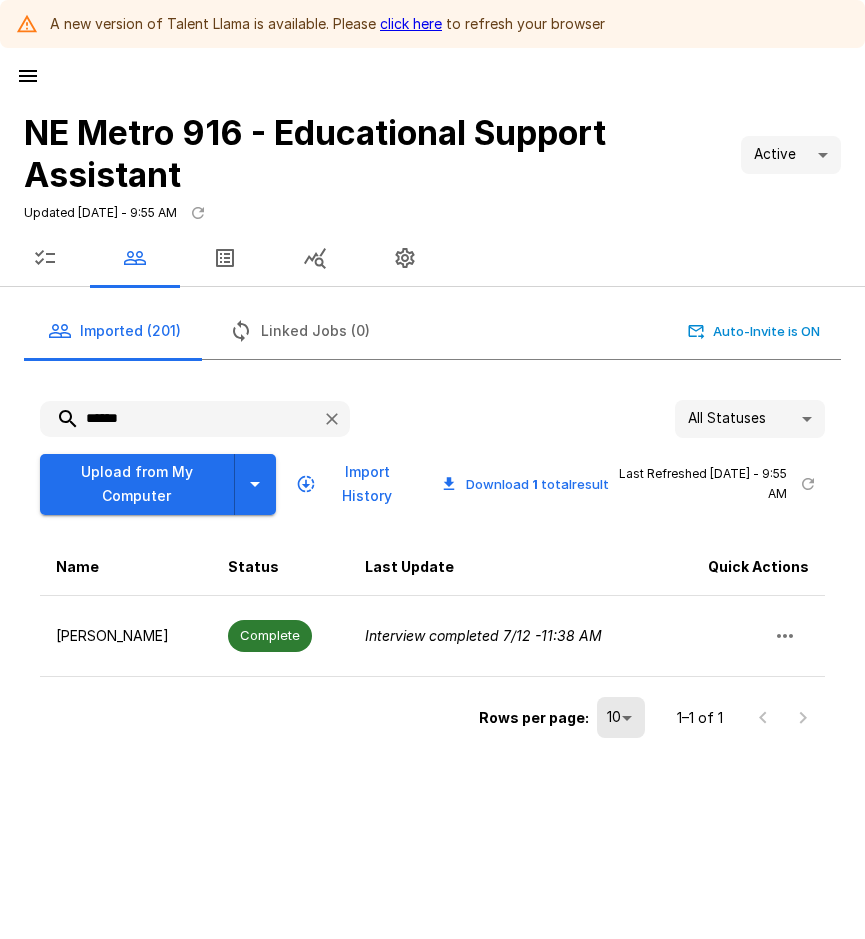type on "******" 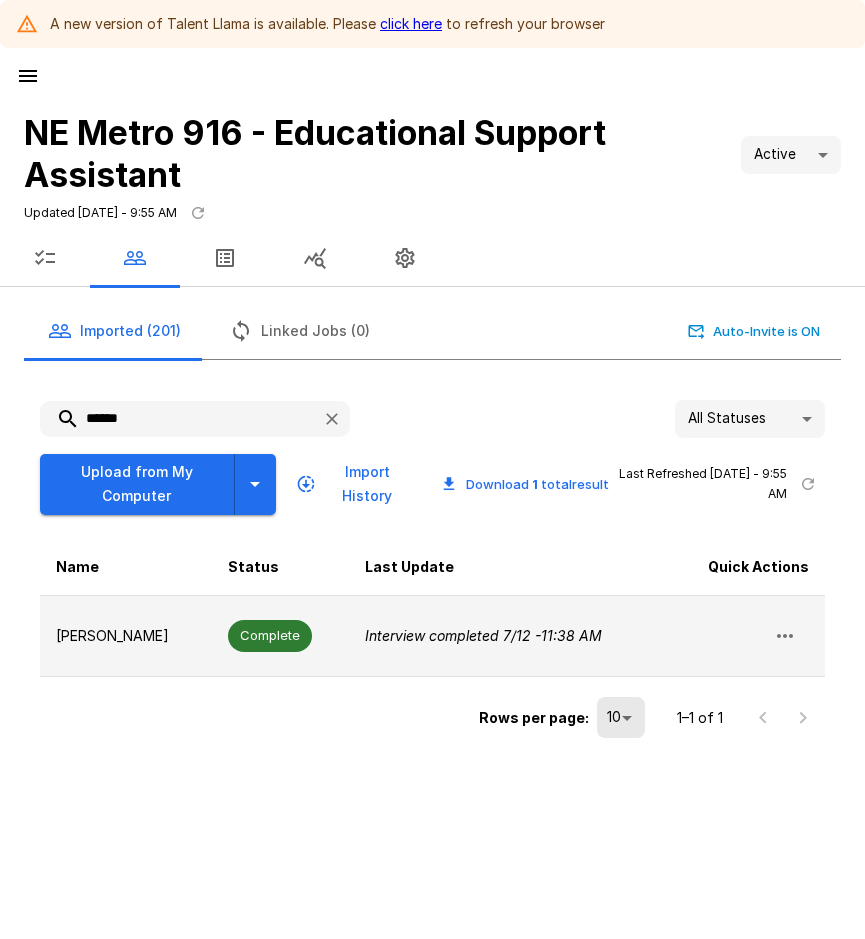 click on "Complete" at bounding box center [270, 635] 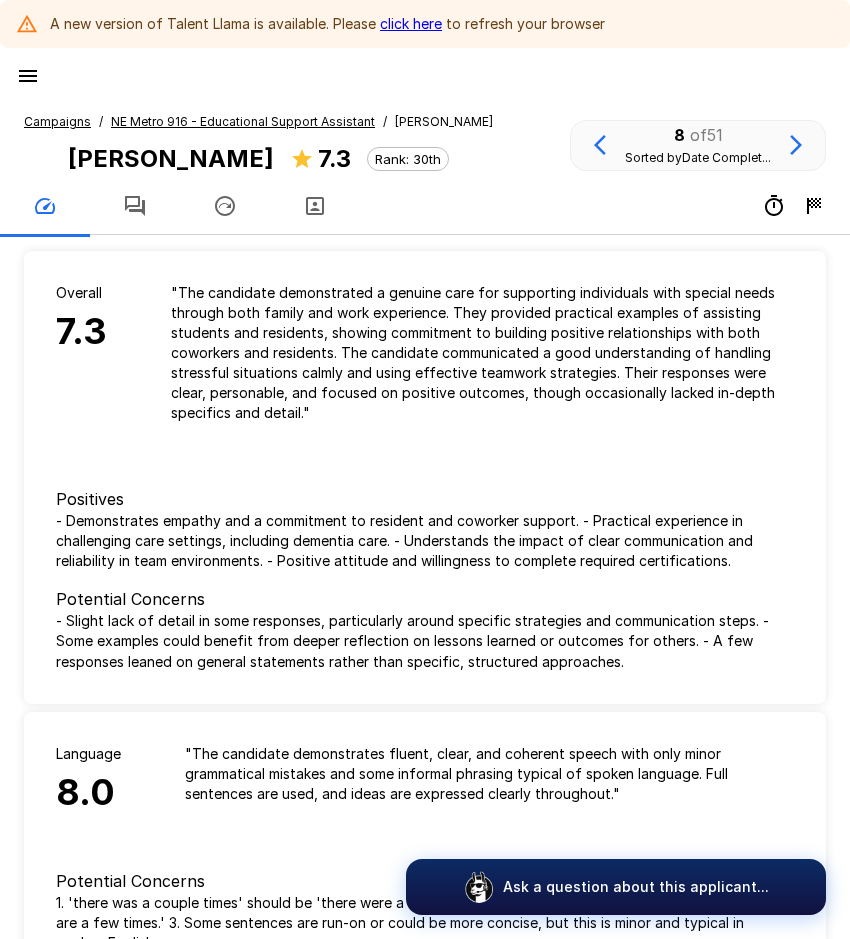 click on "NE Metro 916 - Educational Support Assistant" at bounding box center [243, 121] 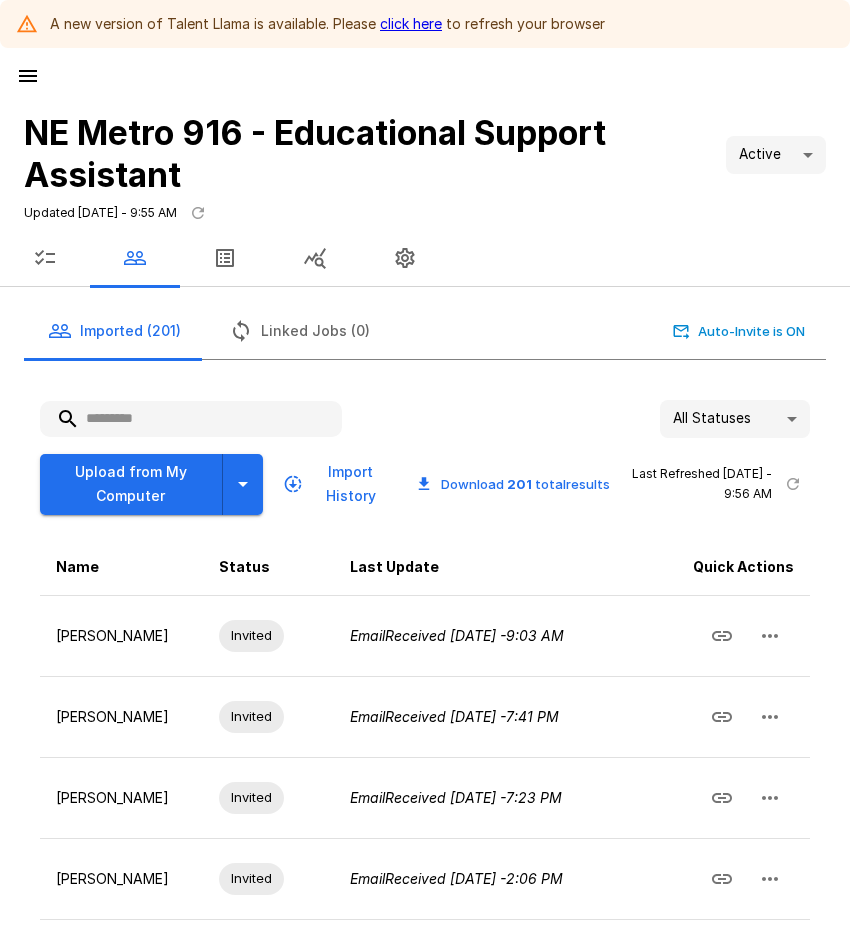 click at bounding box center [191, 419] 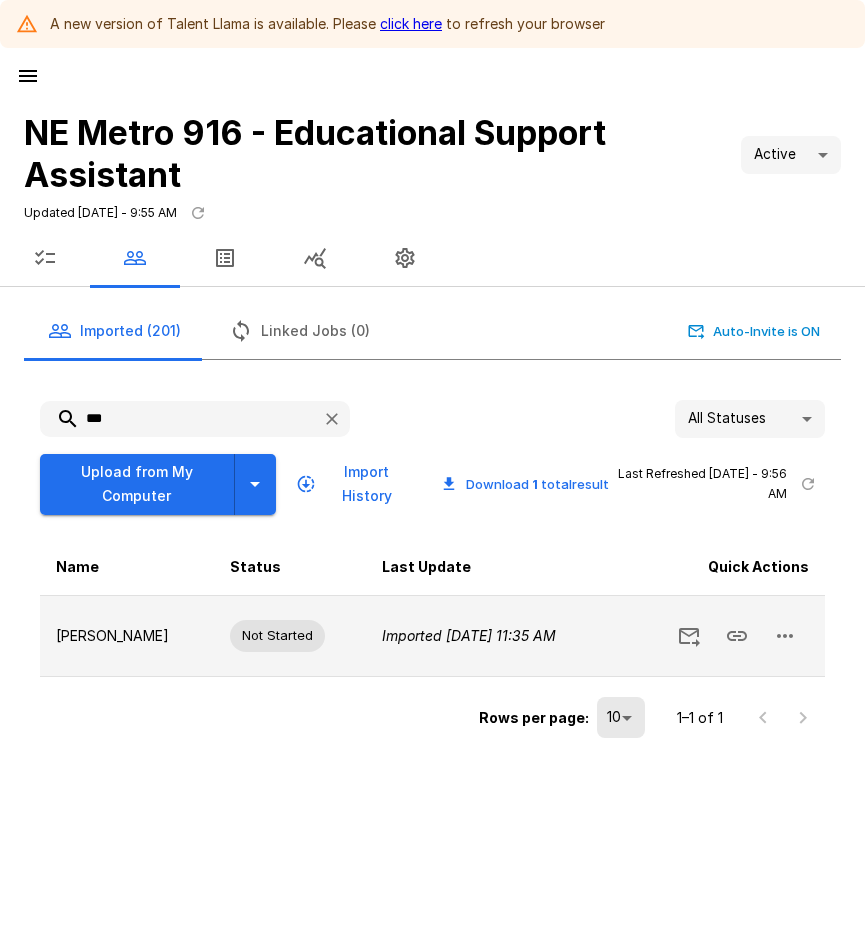 click 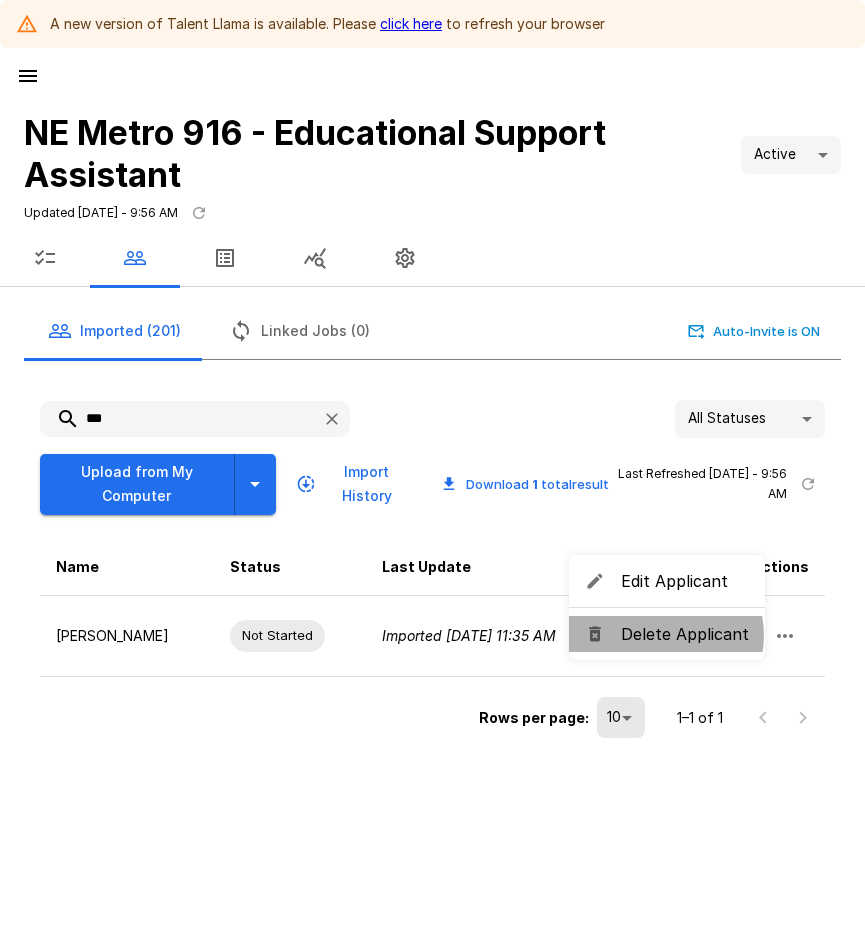 click on "Delete Applicant" at bounding box center [685, 634] 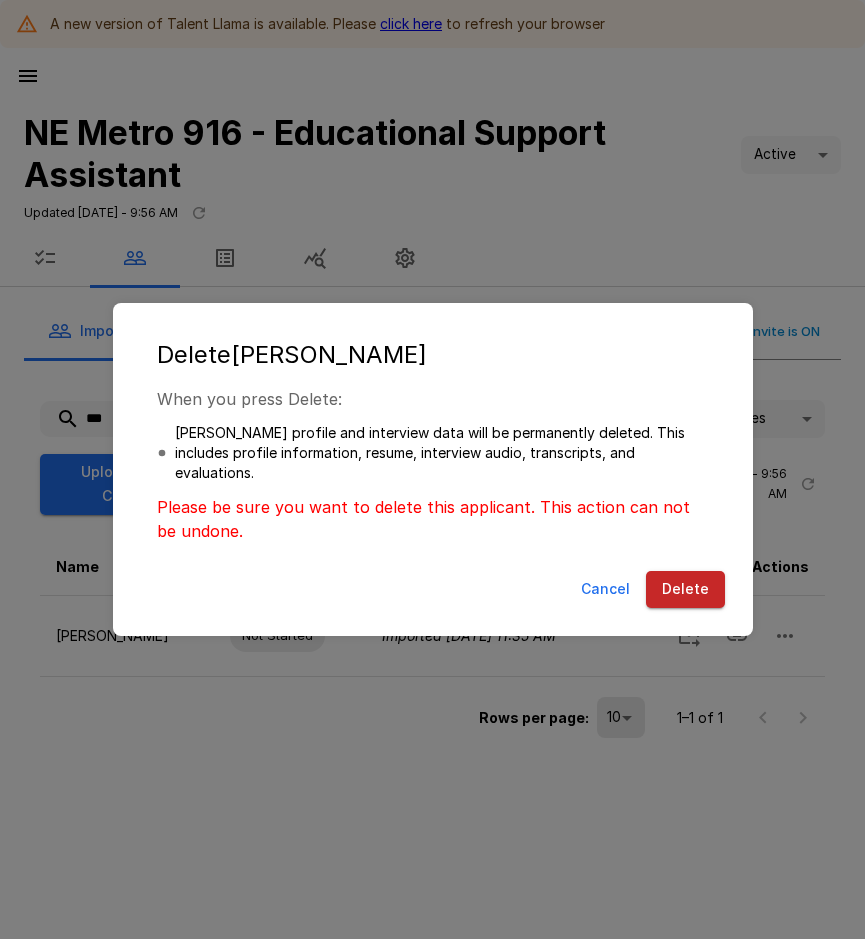 click on "Delete" at bounding box center [685, 589] 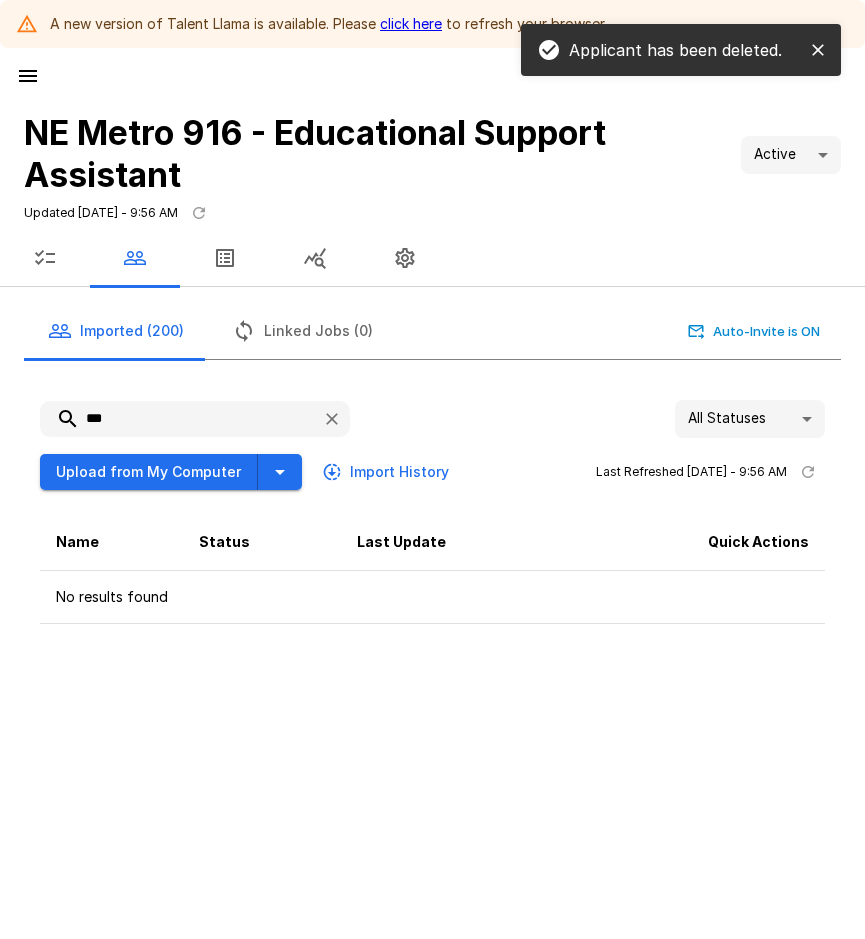 drag, startPoint x: 117, startPoint y: 423, endPoint x: 48, endPoint y: 419, distance: 69.115845 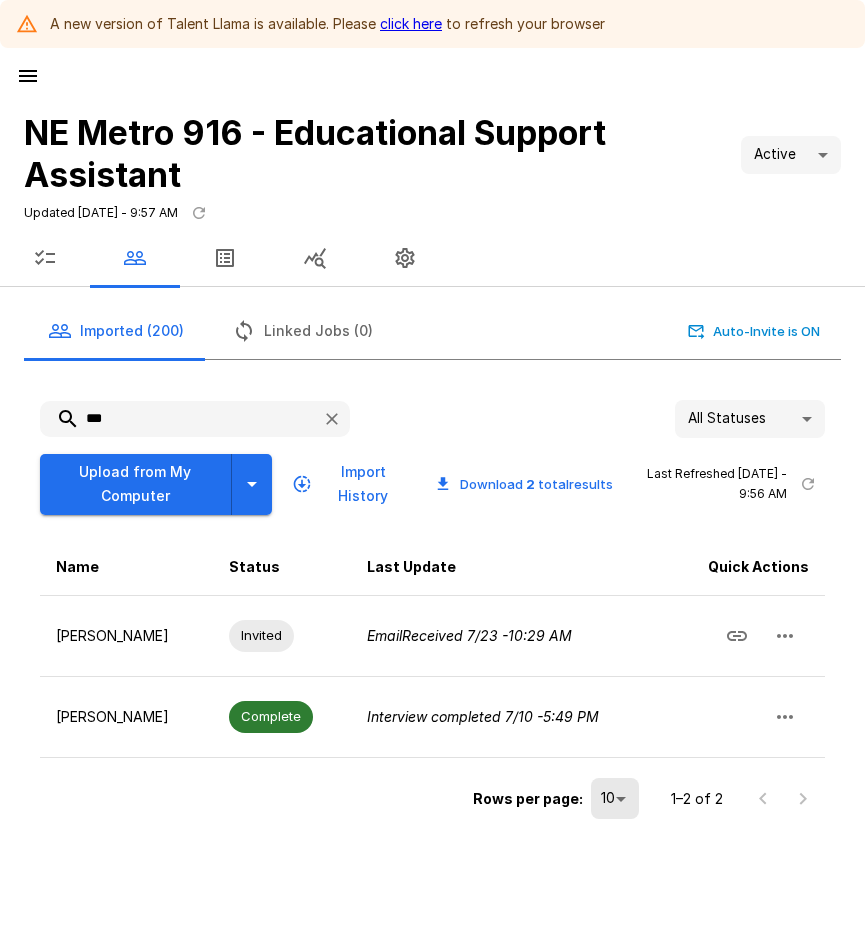 drag, startPoint x: 149, startPoint y: 414, endPoint x: 65, endPoint y: 418, distance: 84.095184 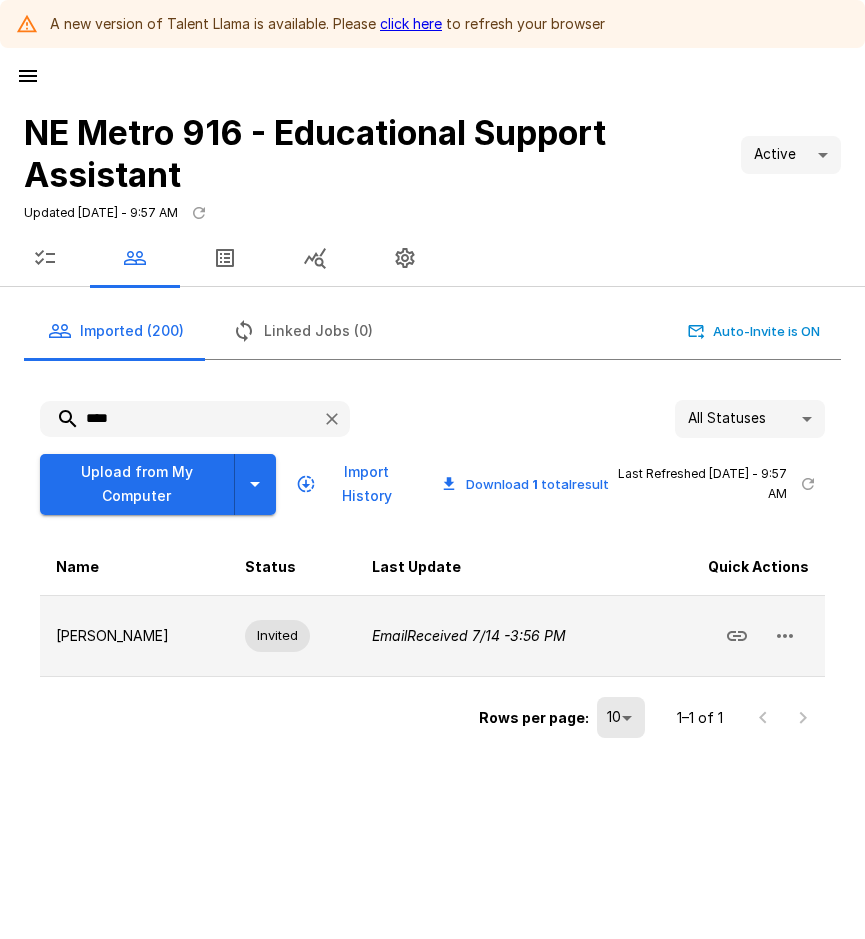 click 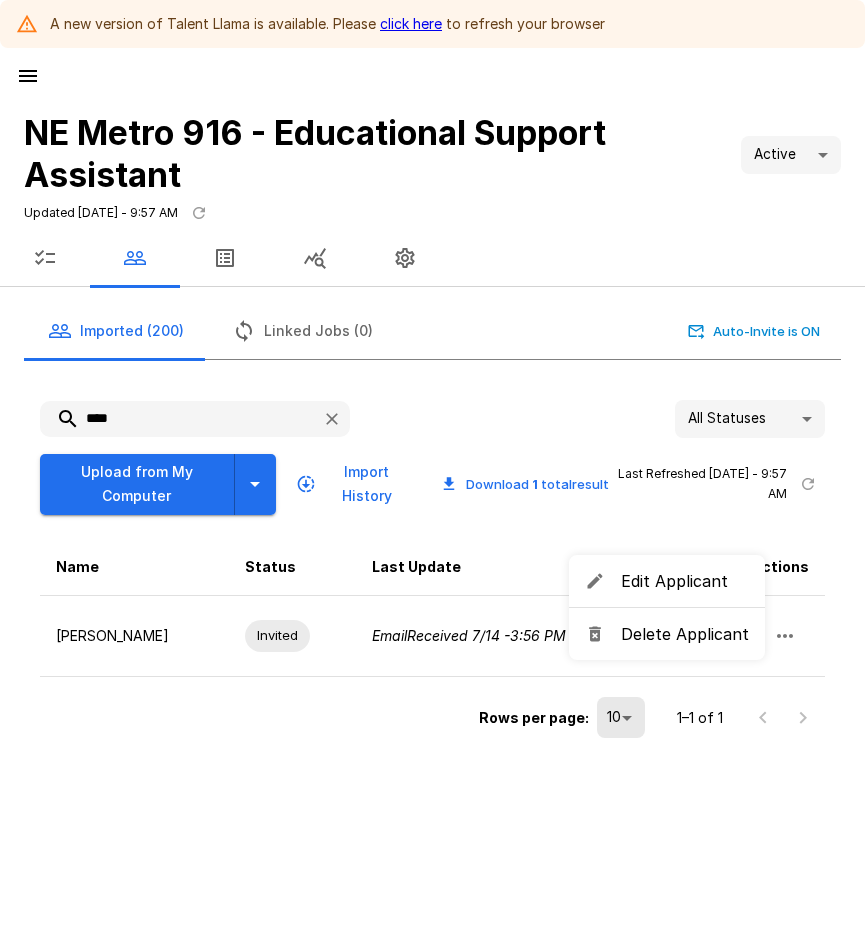 click on "Delete Applicant" at bounding box center [685, 634] 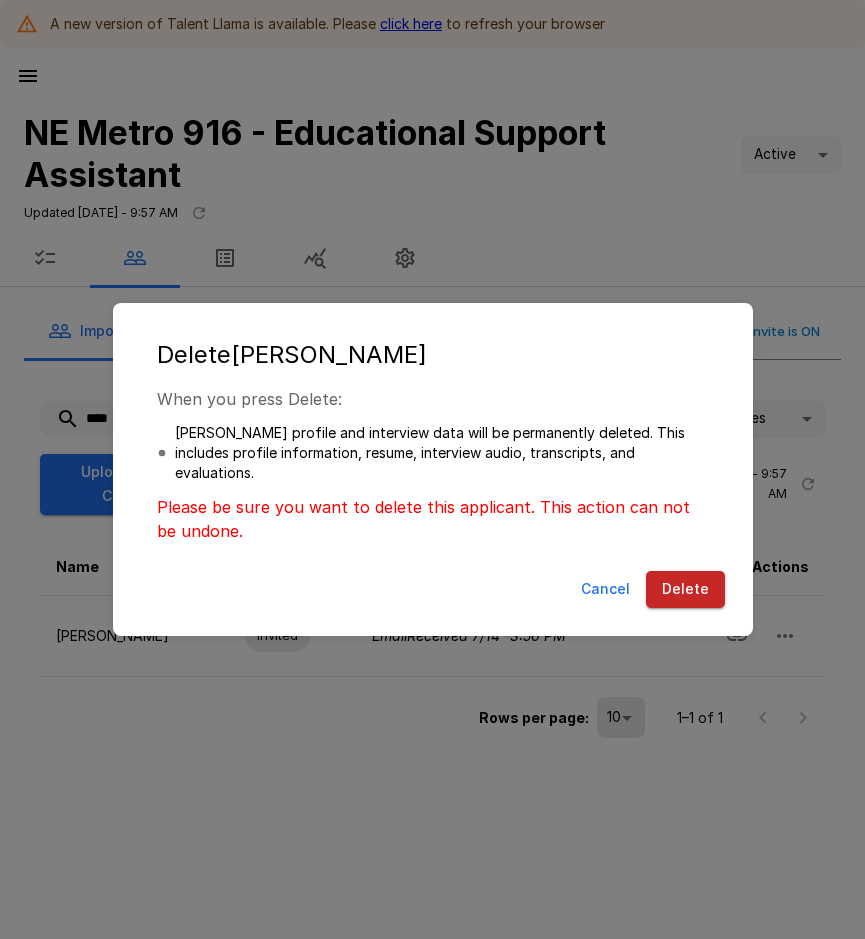 click on "Delete" at bounding box center (685, 589) 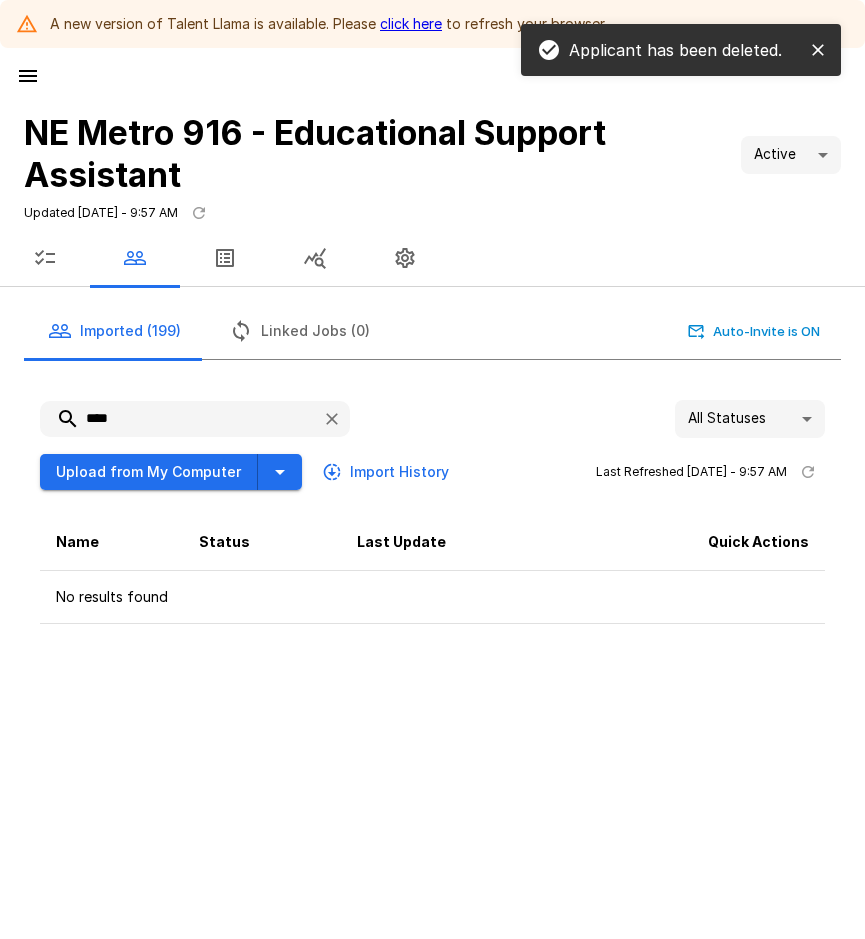 drag, startPoint x: 162, startPoint y: 397, endPoint x: 82, endPoint y: 414, distance: 81.78631 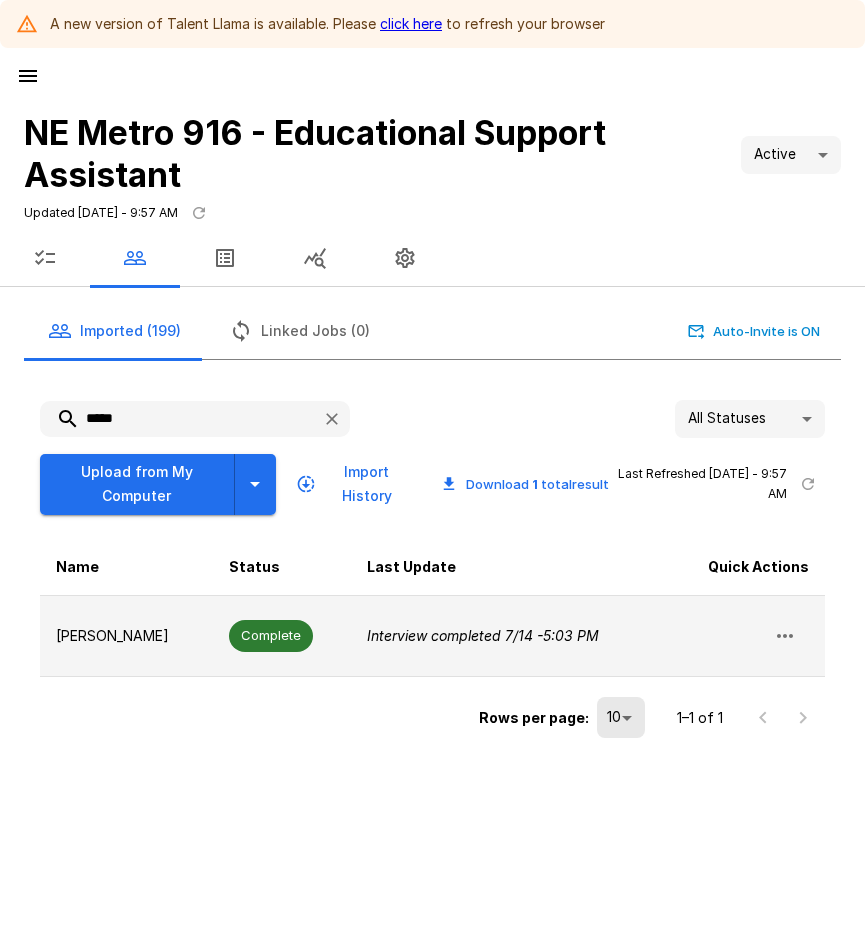 type on "*****" 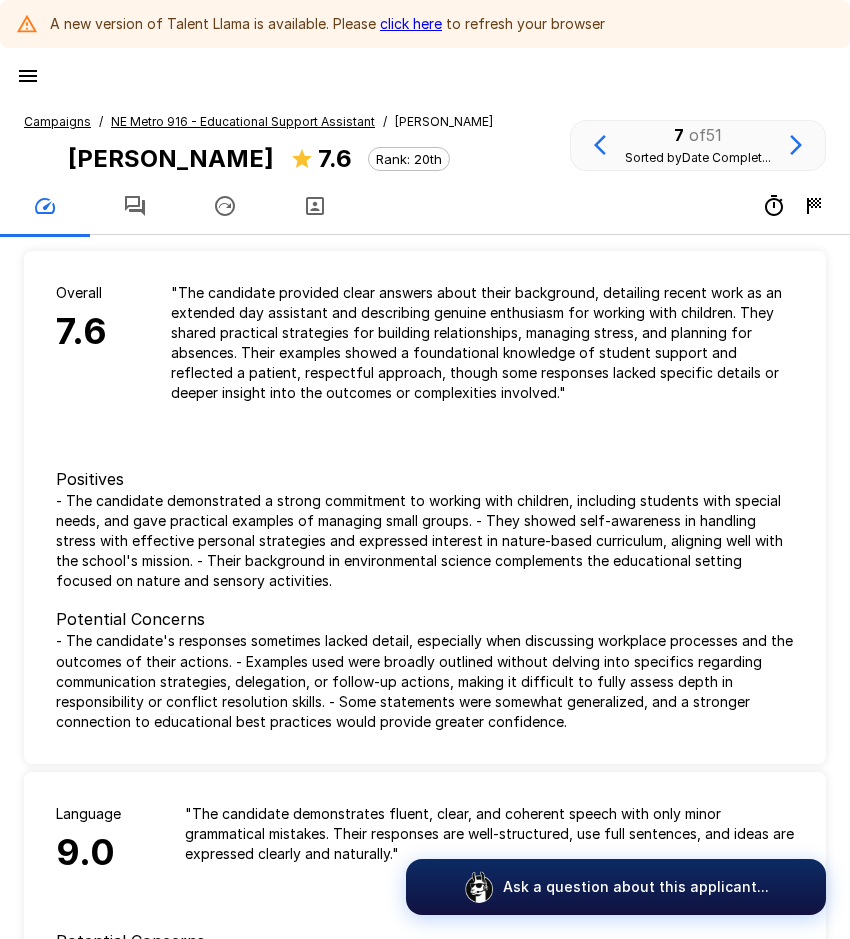 click on "NE Metro 916 - Educational Support Assistant" at bounding box center (243, 121) 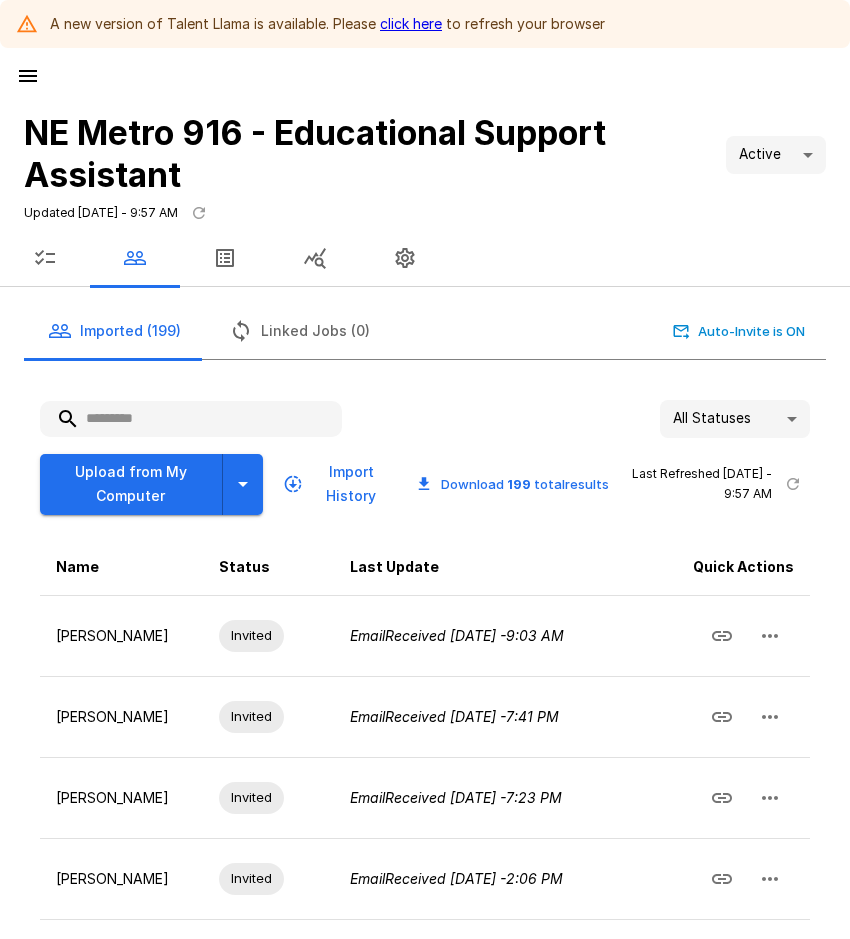 click at bounding box center (191, 419) 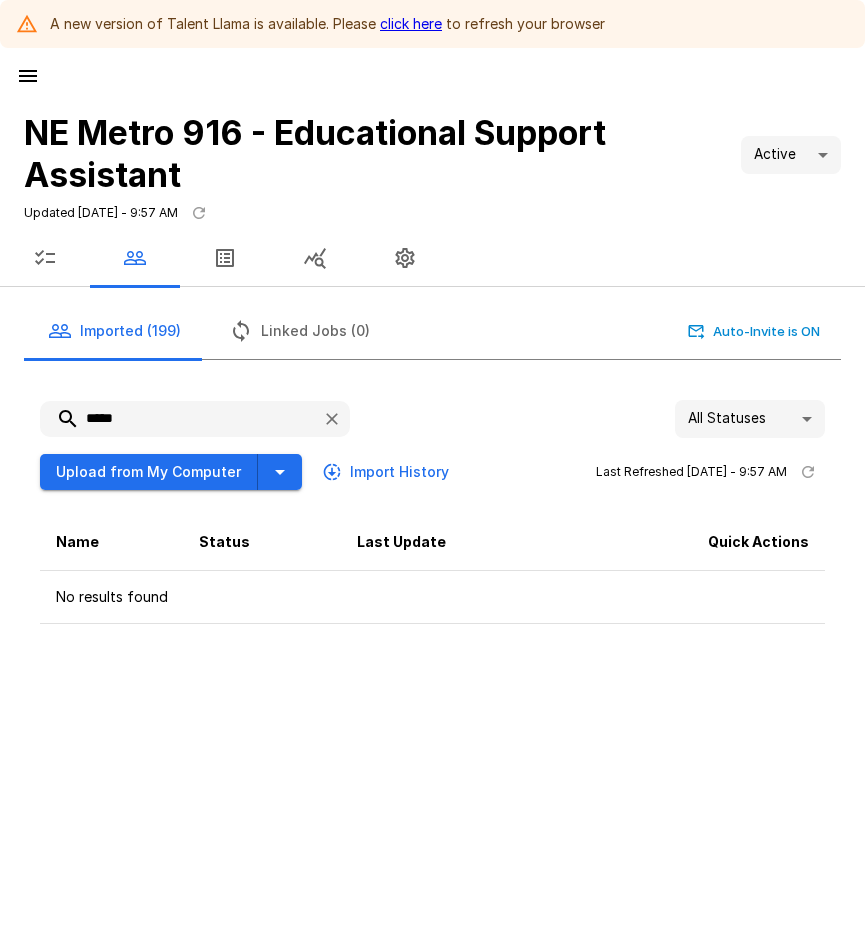 drag, startPoint x: 137, startPoint y: 413, endPoint x: 66, endPoint y: 412, distance: 71.00704 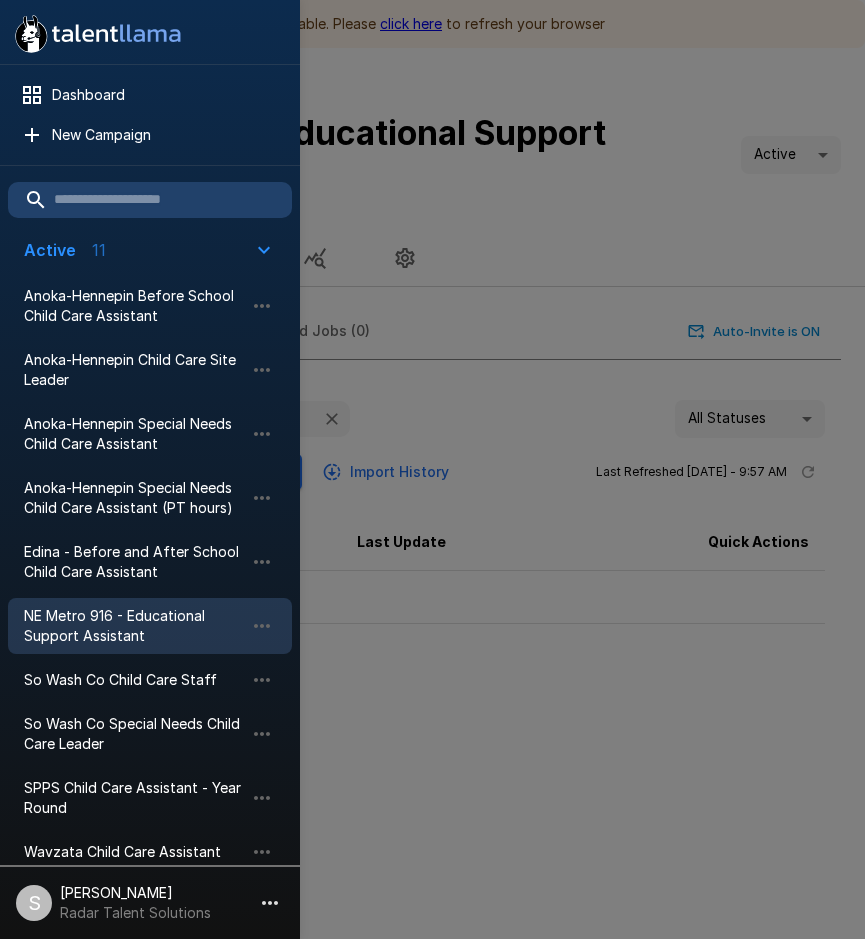 click on "Dashboard New Campaign" at bounding box center (150, 115) 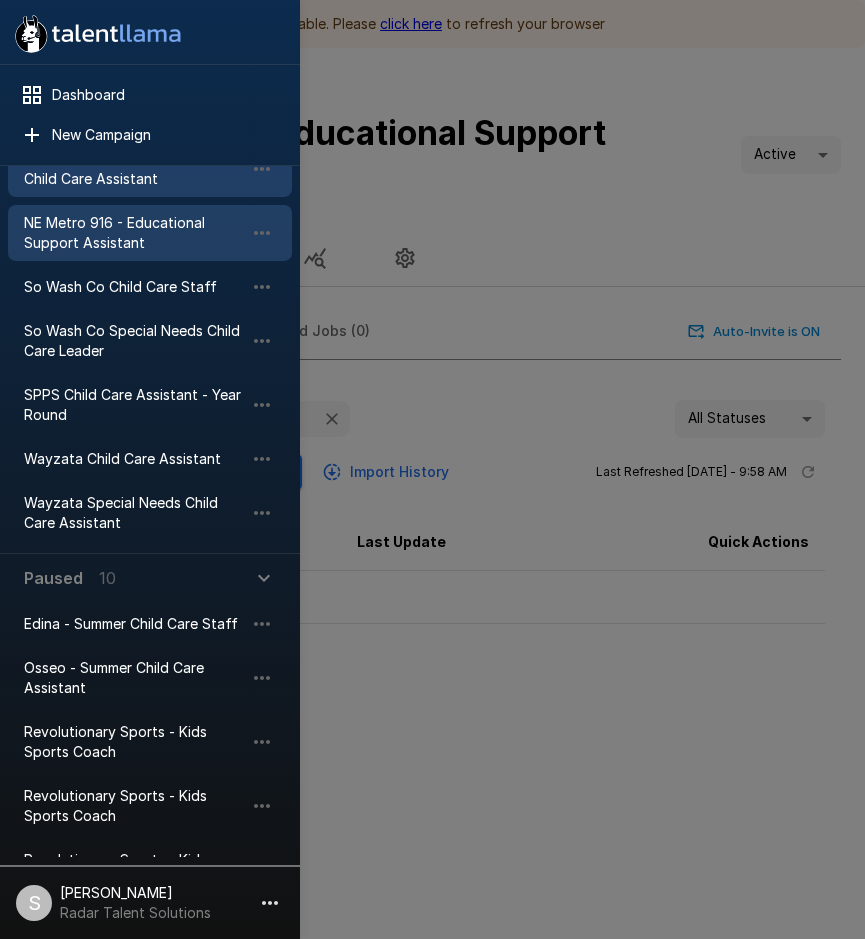 scroll, scrollTop: 400, scrollLeft: 0, axis: vertical 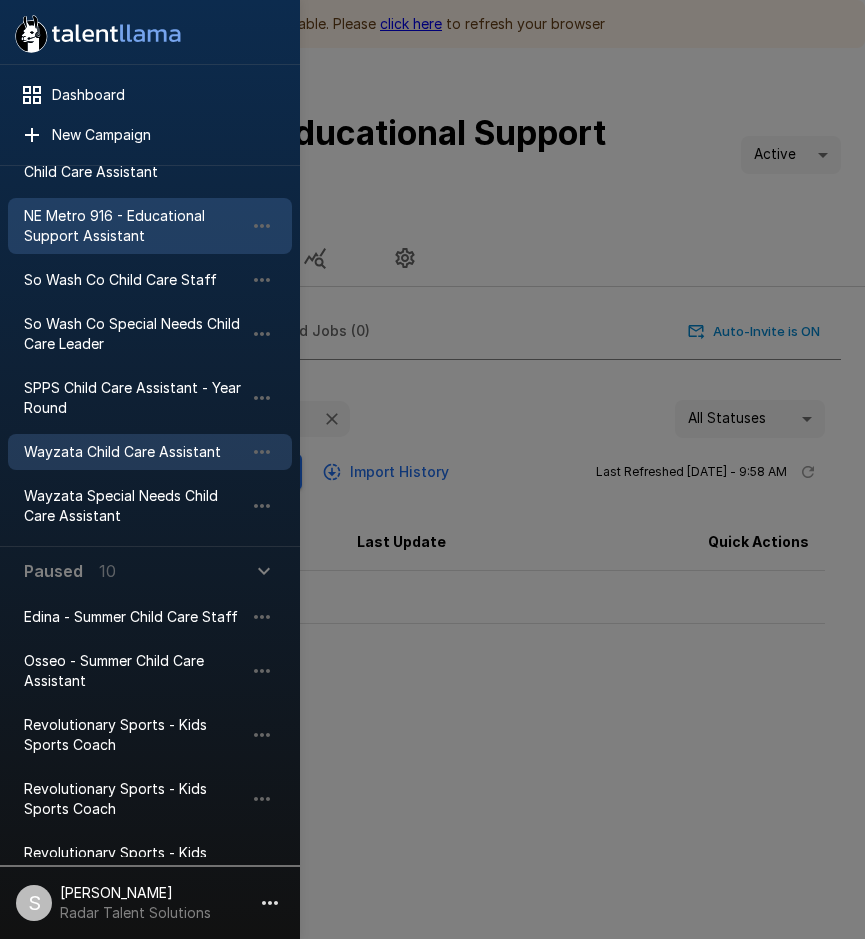 click on "Wayzata Child Care Assistant" at bounding box center (134, 452) 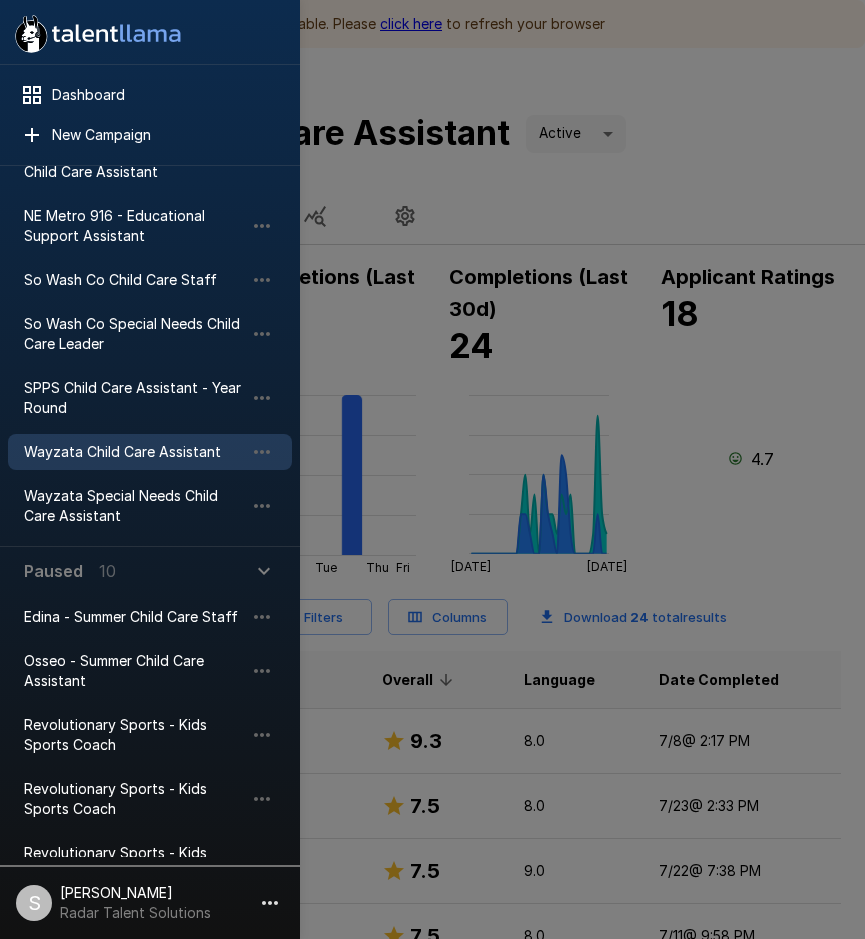 click at bounding box center (432, 469) 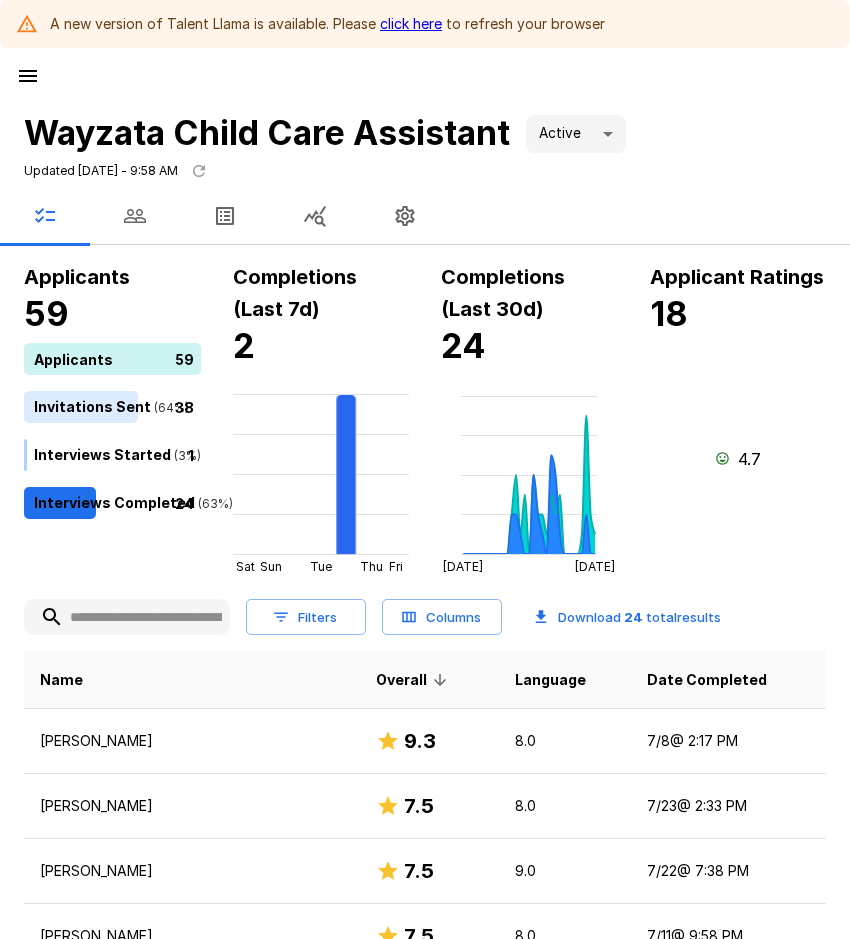 click 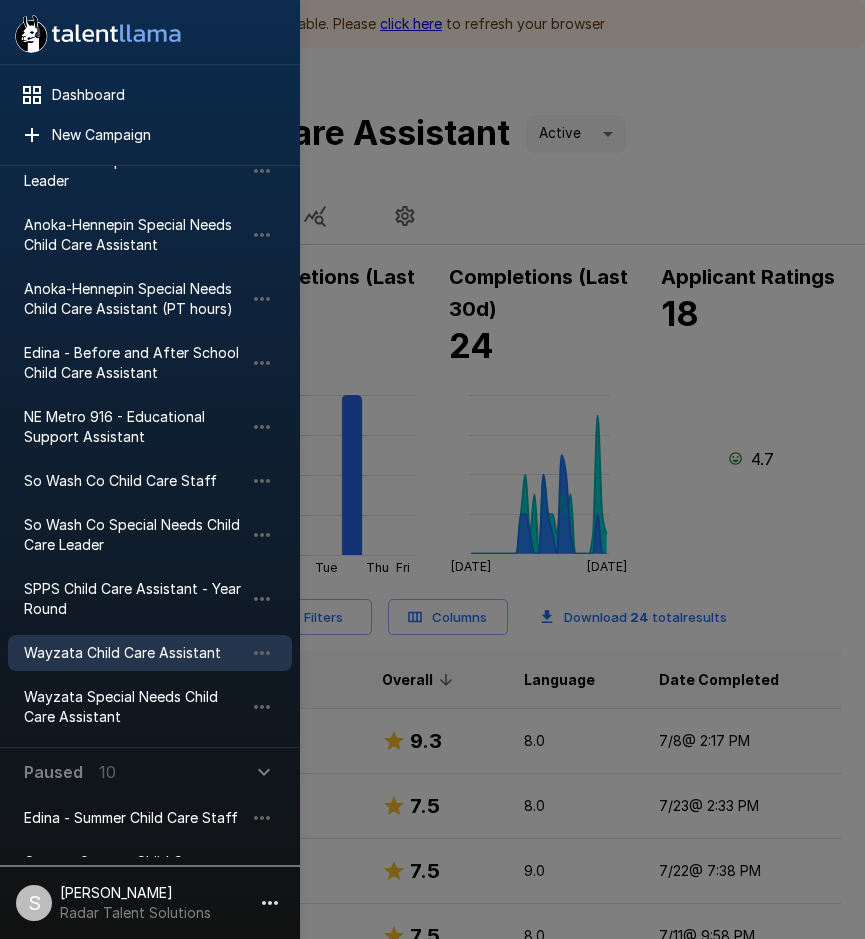 scroll, scrollTop: 200, scrollLeft: 0, axis: vertical 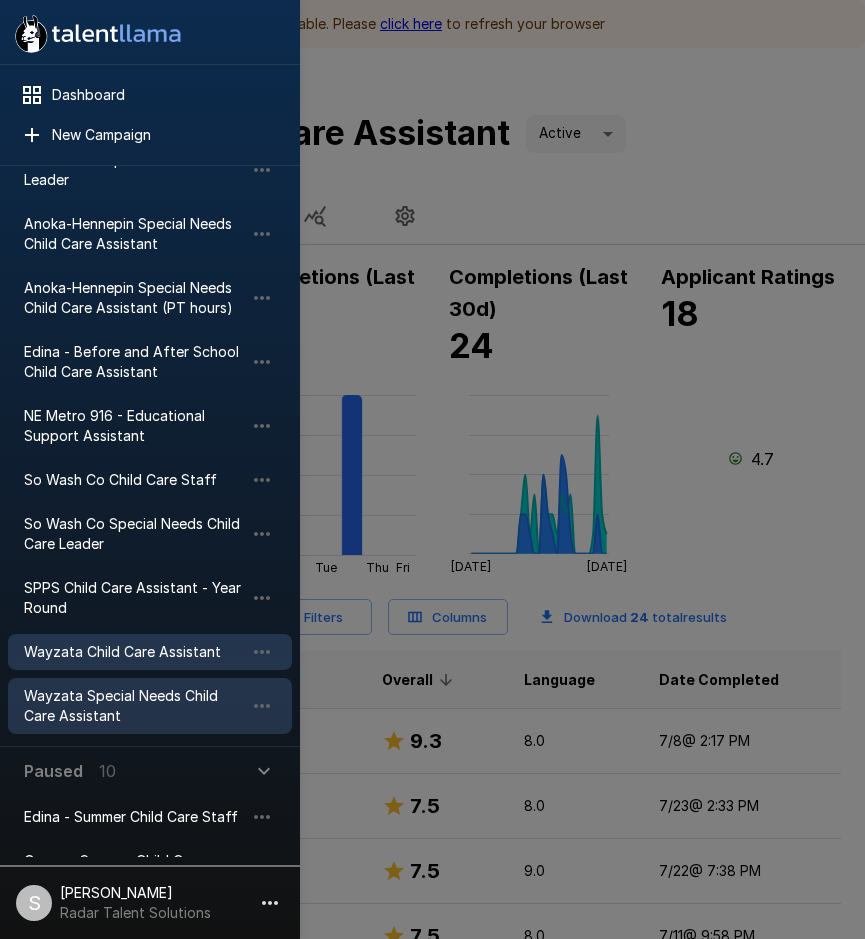click on "Wayzata Special Needs Child Care Assistant" at bounding box center [134, 706] 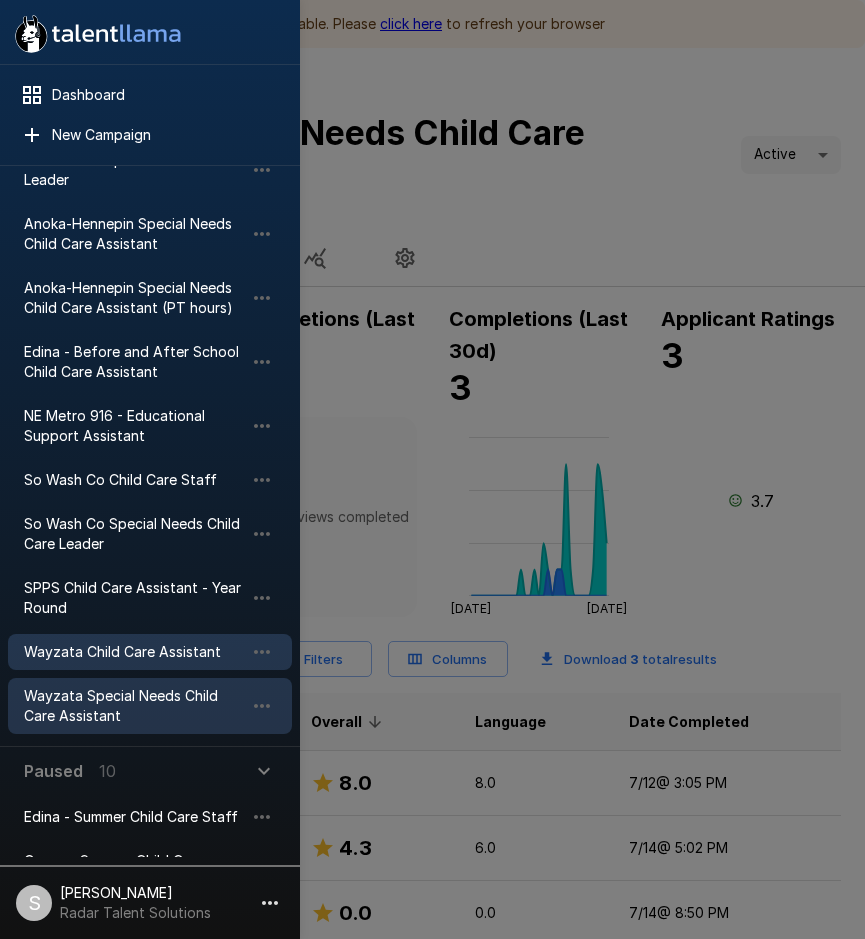 click on "Wayzata Child Care Assistant" at bounding box center (134, 652) 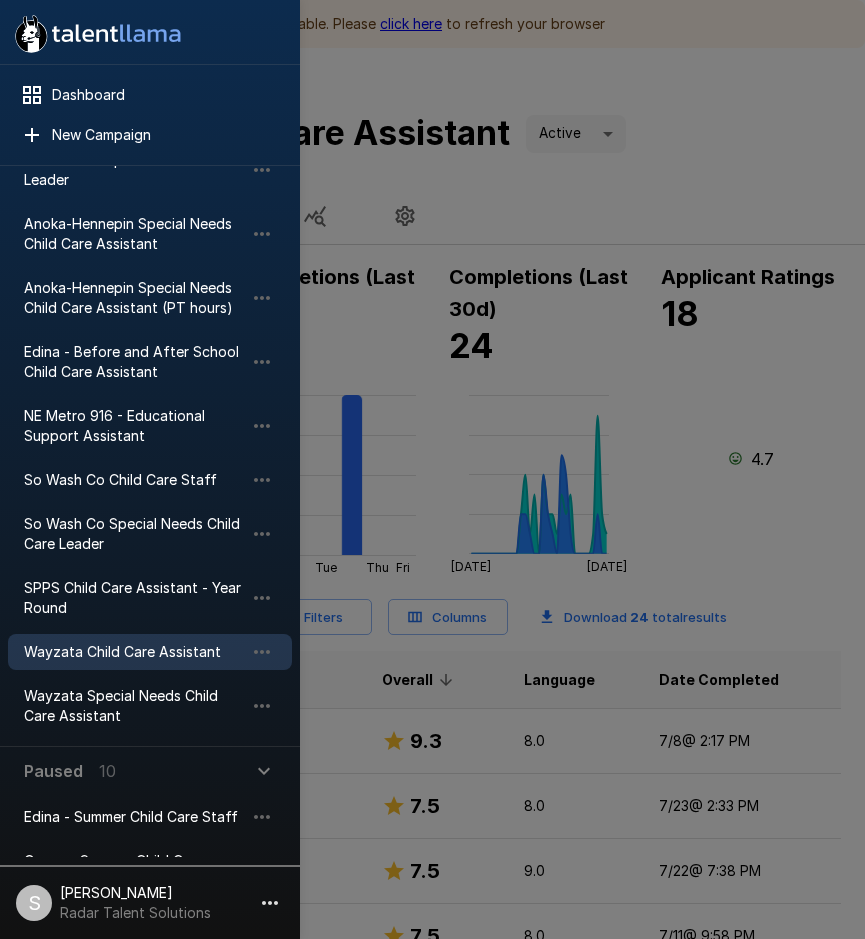 click at bounding box center (432, 469) 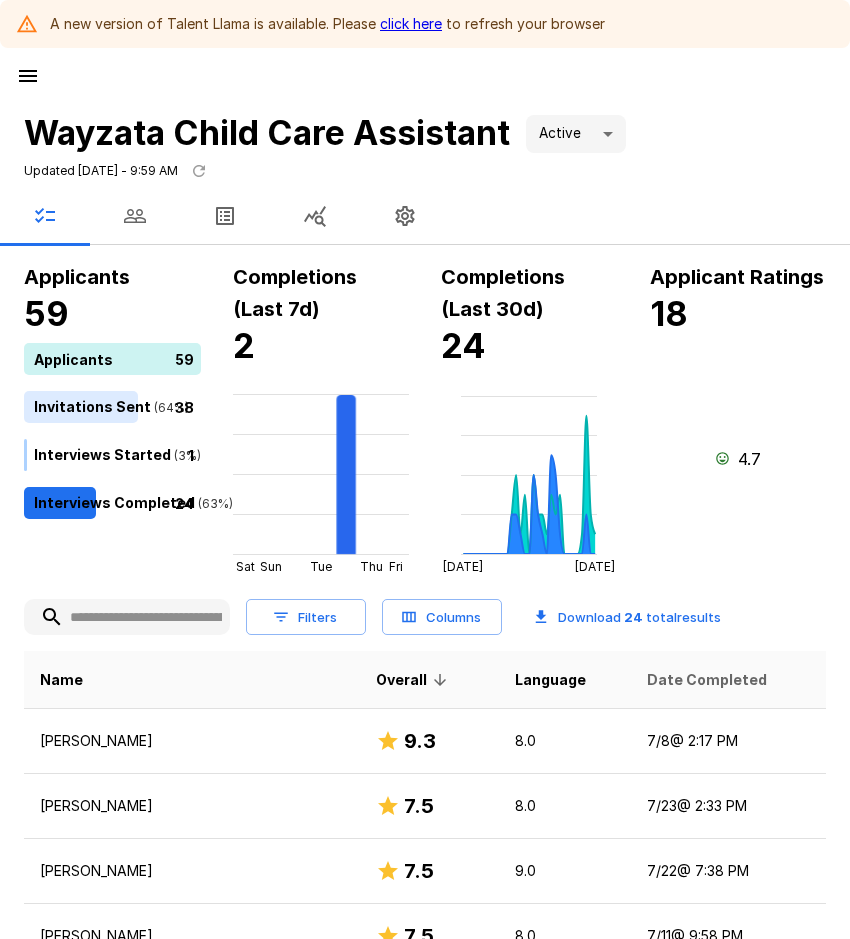 click on "Date Completed" at bounding box center (707, 680) 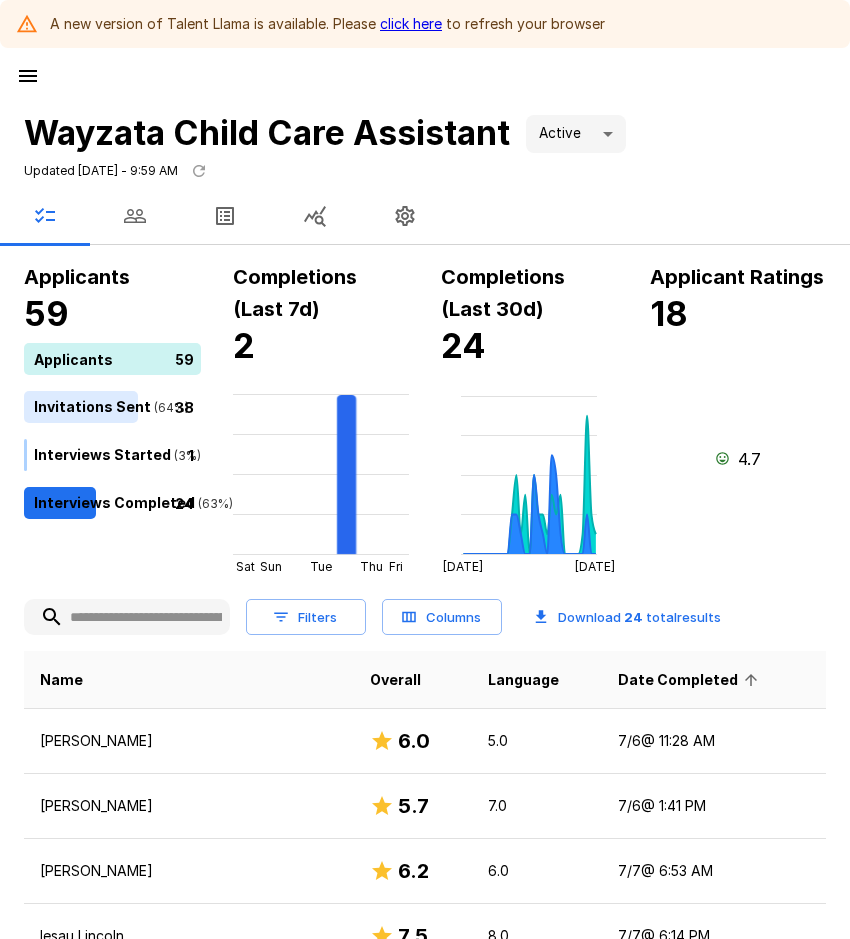 click on "Date Completed" at bounding box center (691, 680) 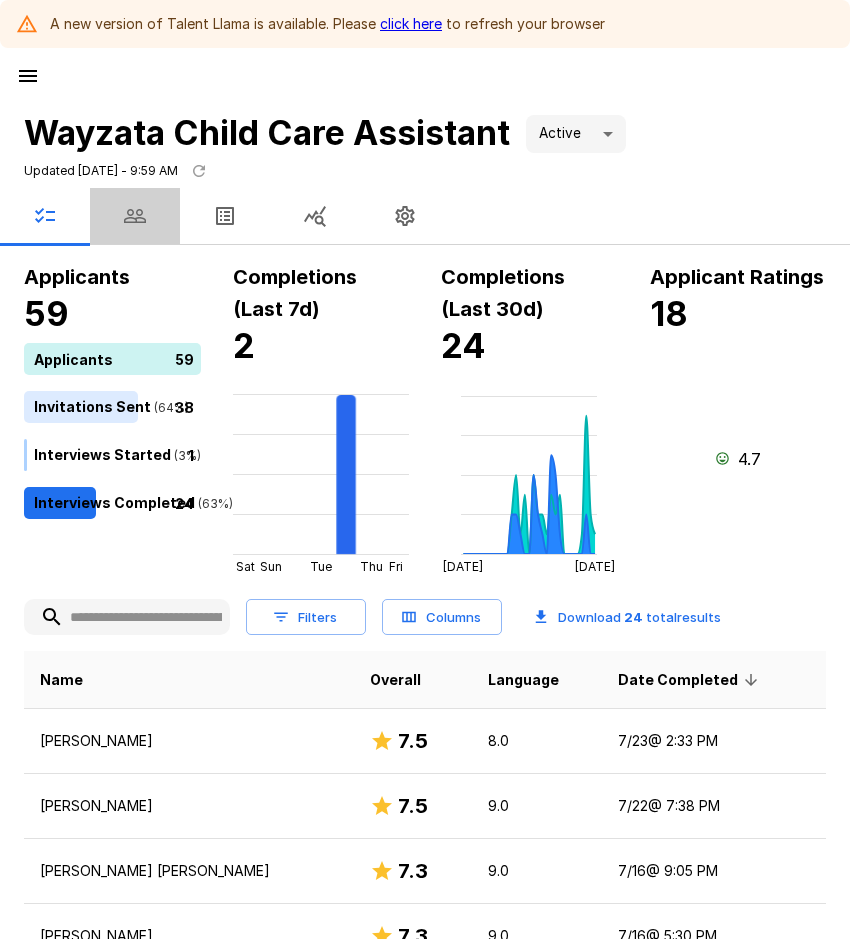 click 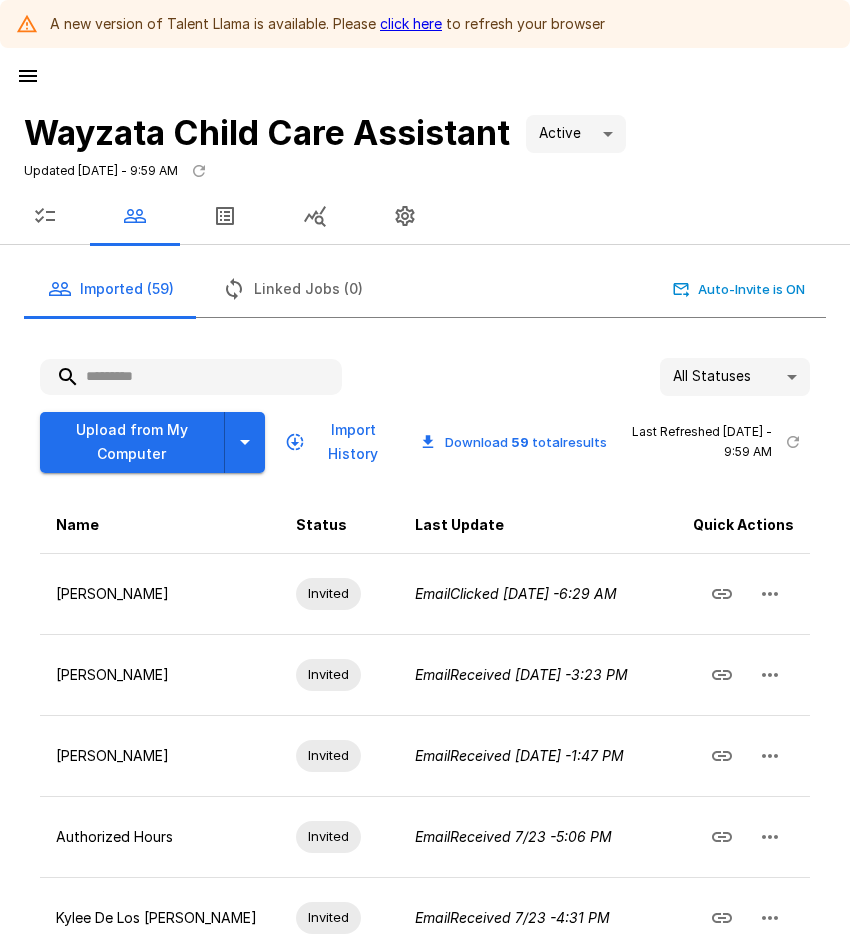 click at bounding box center [191, 377] 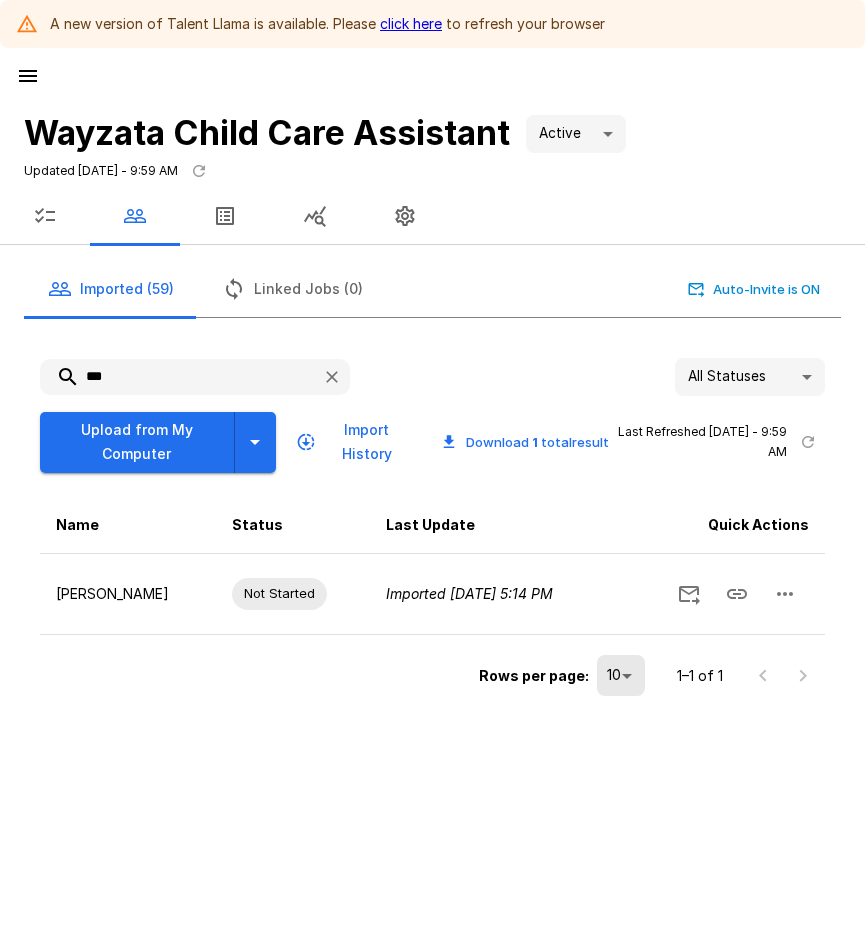 drag, startPoint x: 147, startPoint y: 381, endPoint x: 50, endPoint y: 379, distance: 97.020615 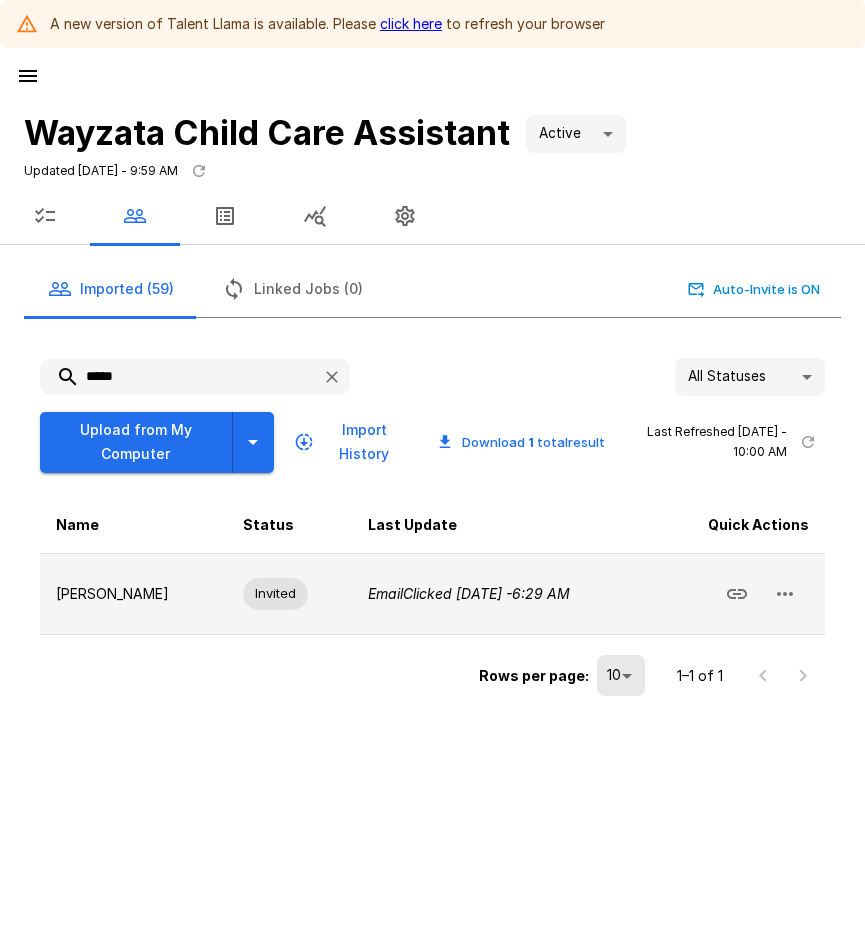 click 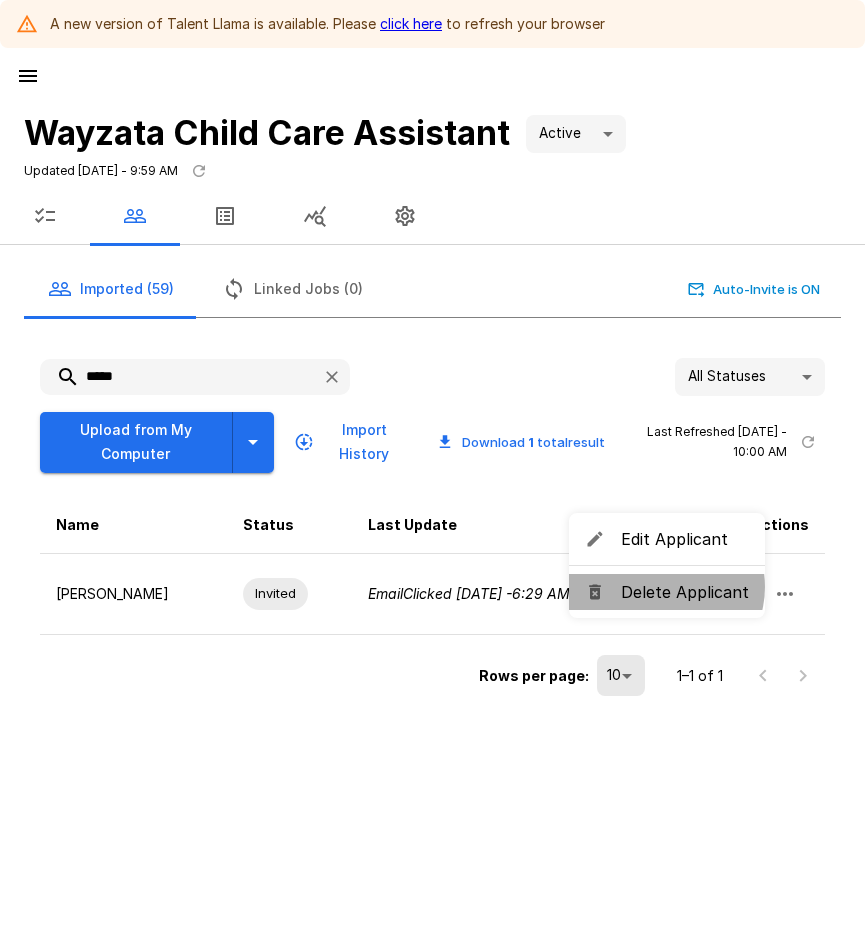 click on "Delete Applicant" at bounding box center [685, 592] 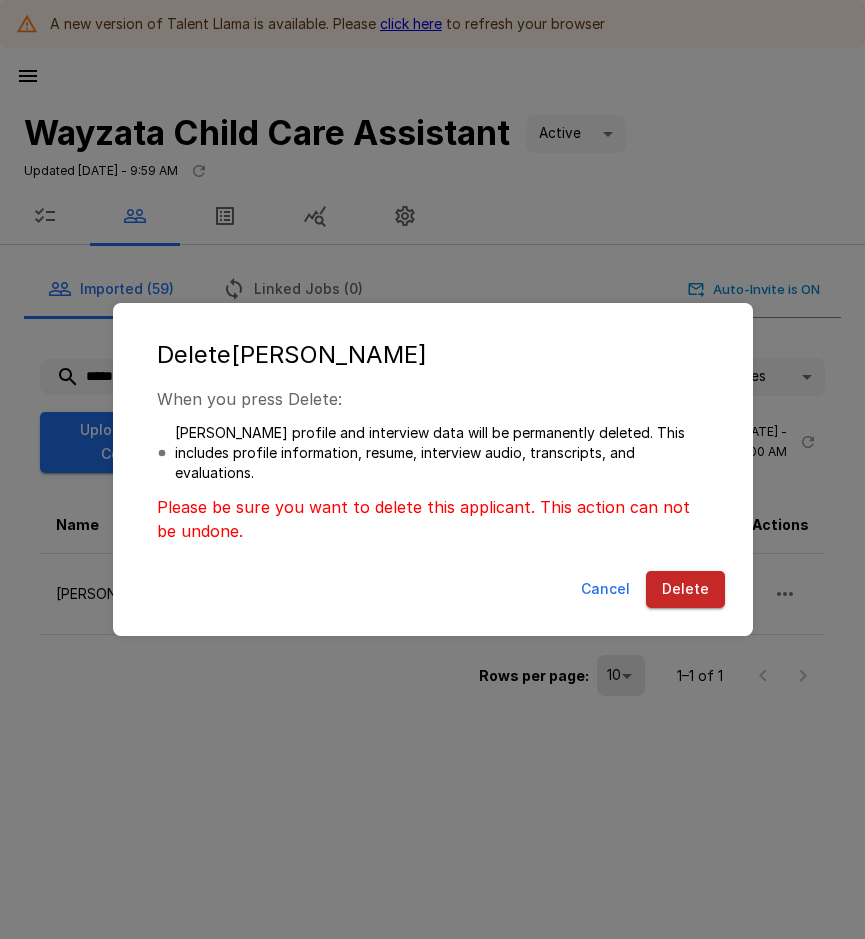 click on "Delete" at bounding box center [685, 589] 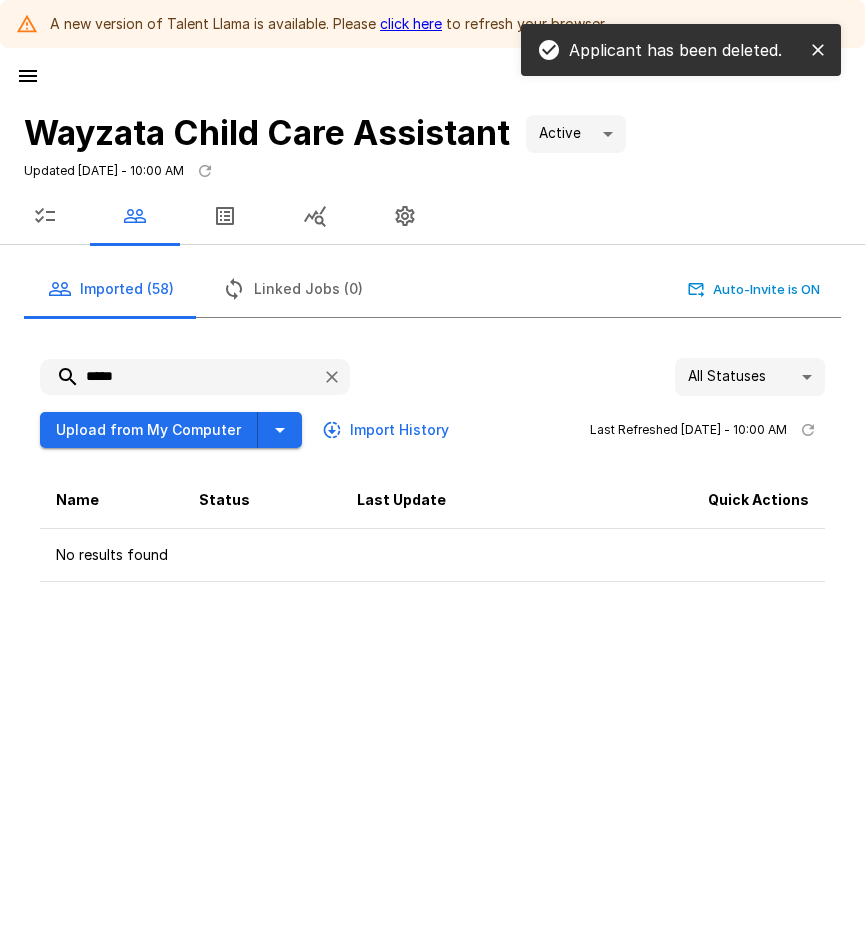 drag, startPoint x: 181, startPoint y: 363, endPoint x: 30, endPoint y: 372, distance: 151.26797 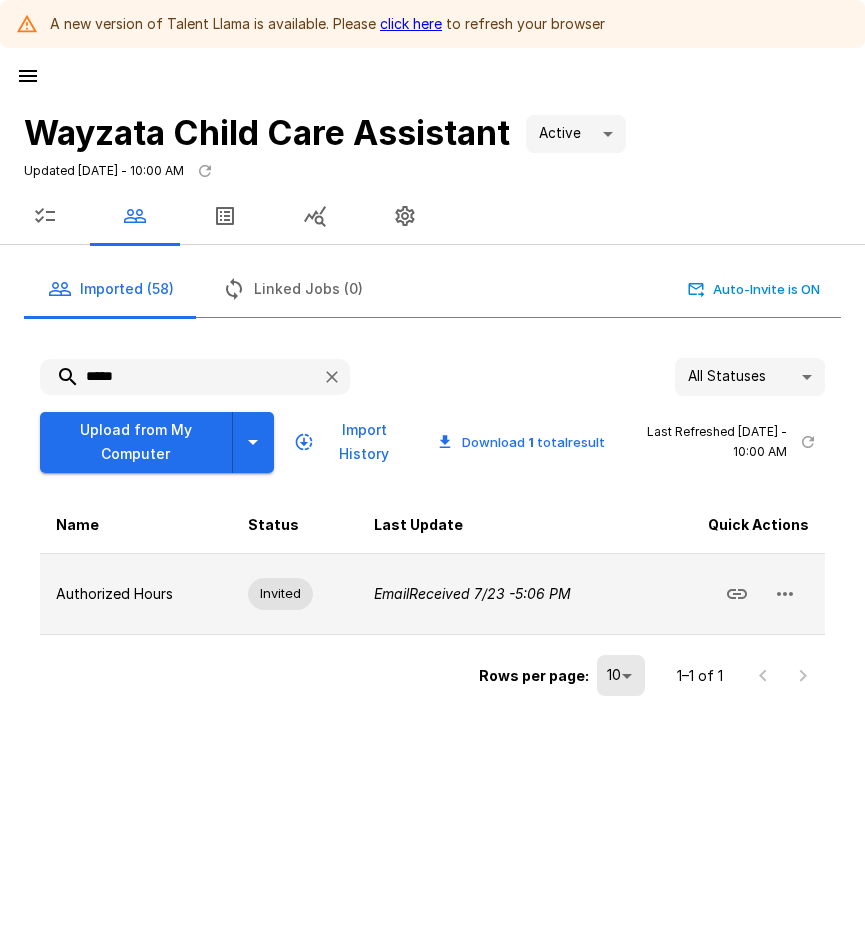 click 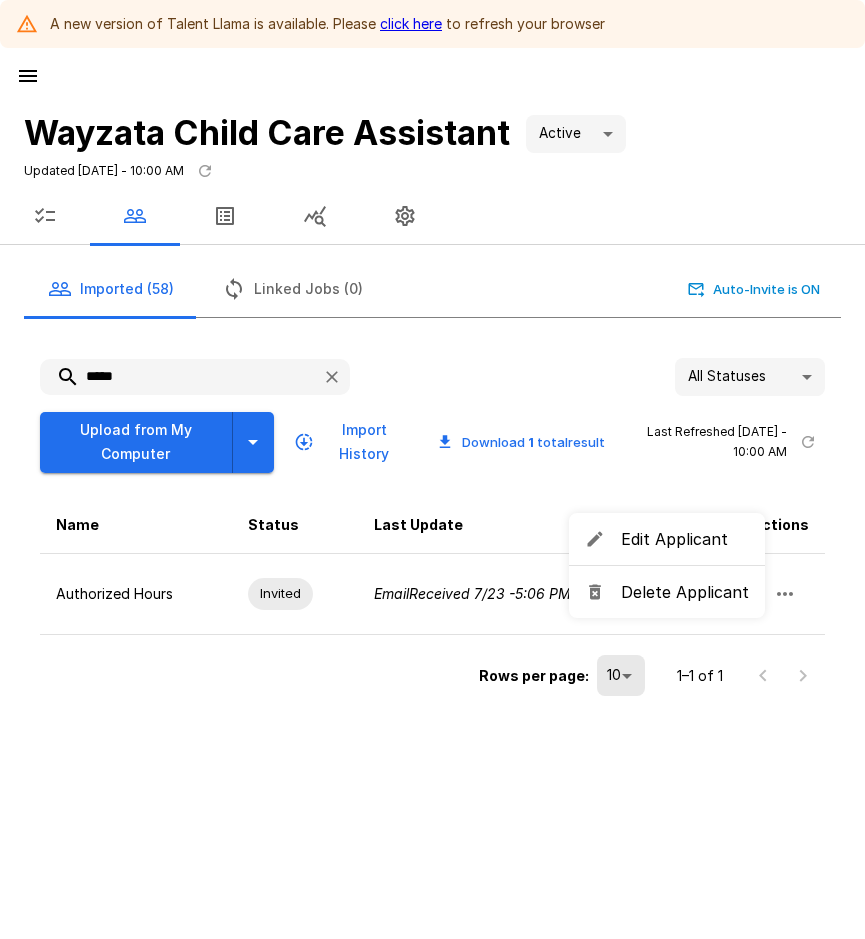 click on "Delete Applicant" at bounding box center (685, 592) 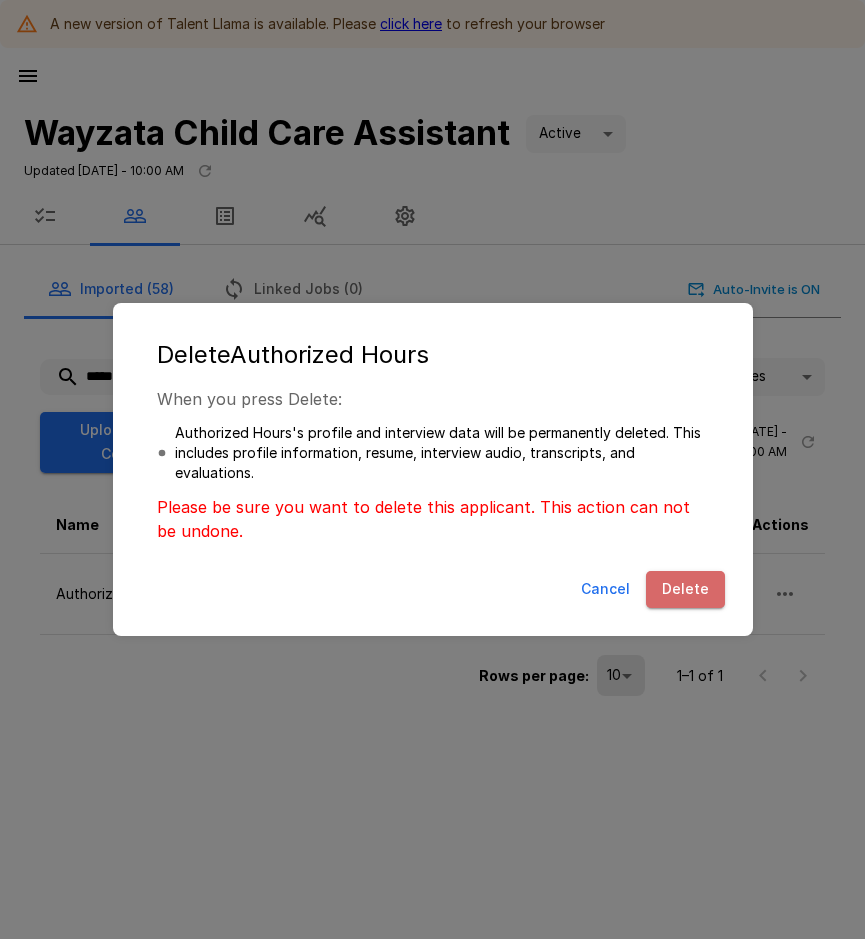 click on "Delete" at bounding box center [685, 589] 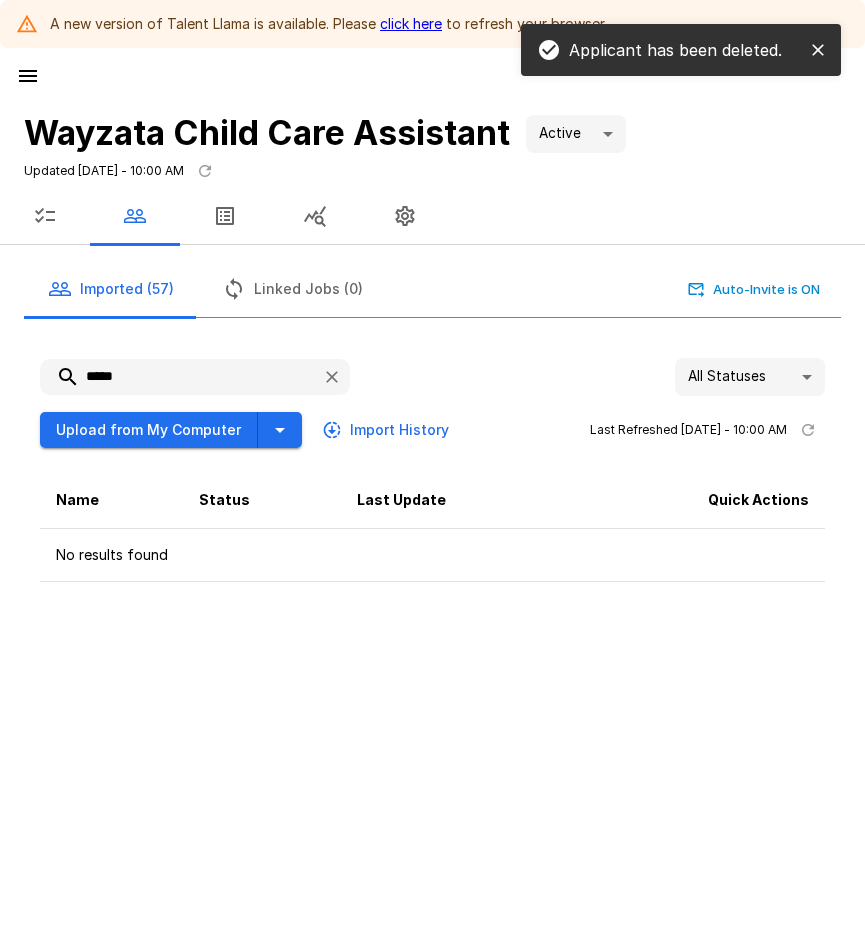 drag, startPoint x: 141, startPoint y: 378, endPoint x: 53, endPoint y: 375, distance: 88.051125 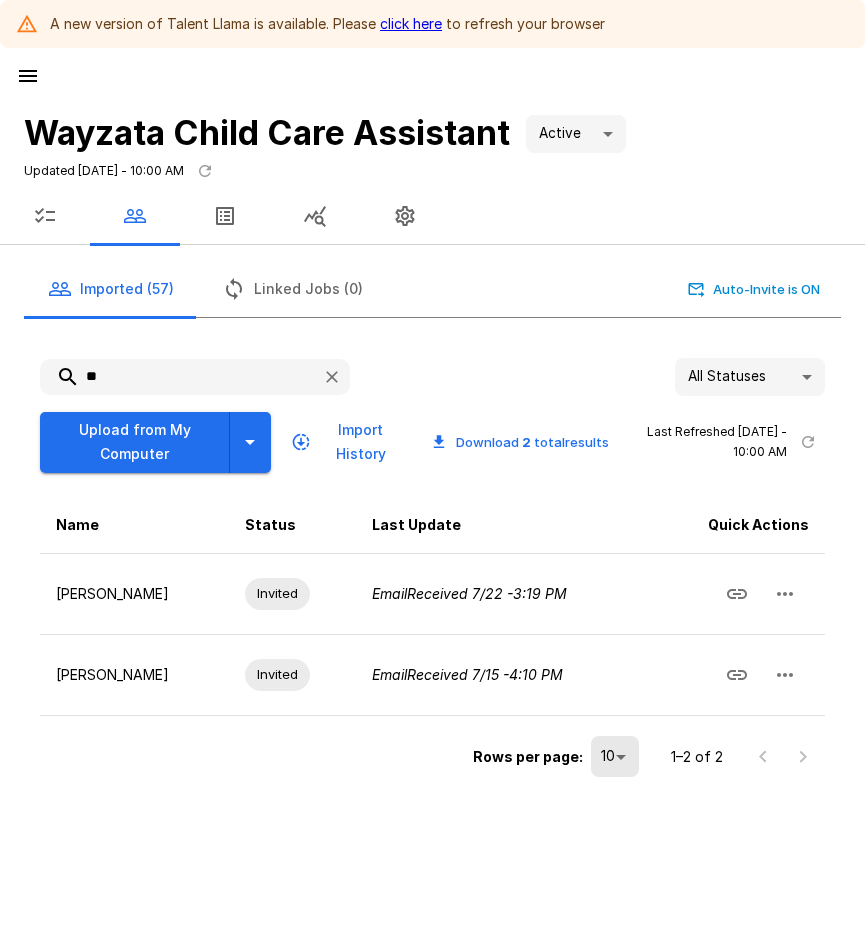 type on "*" 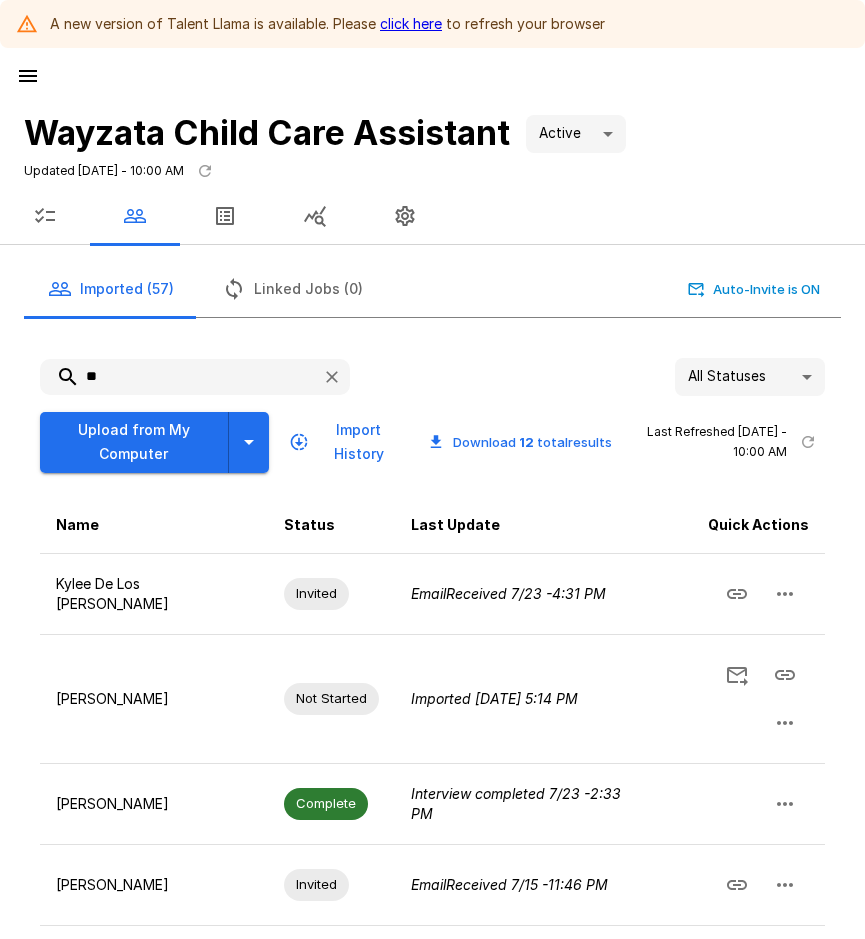 type on "*" 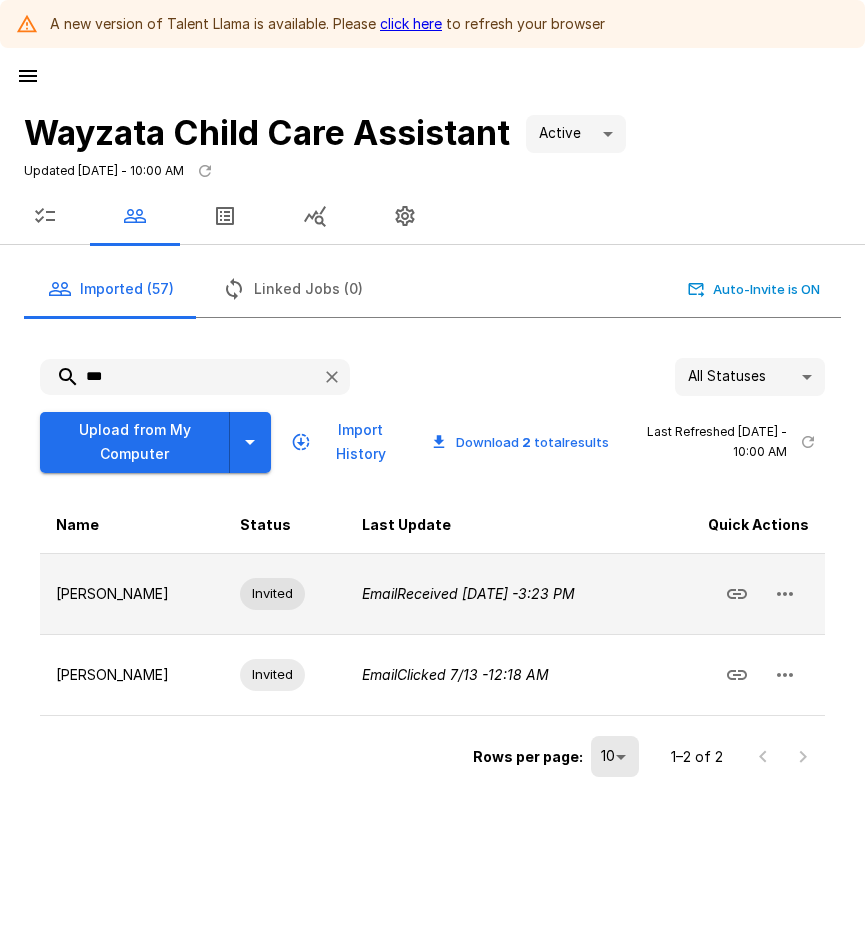 click at bounding box center (785, 594) 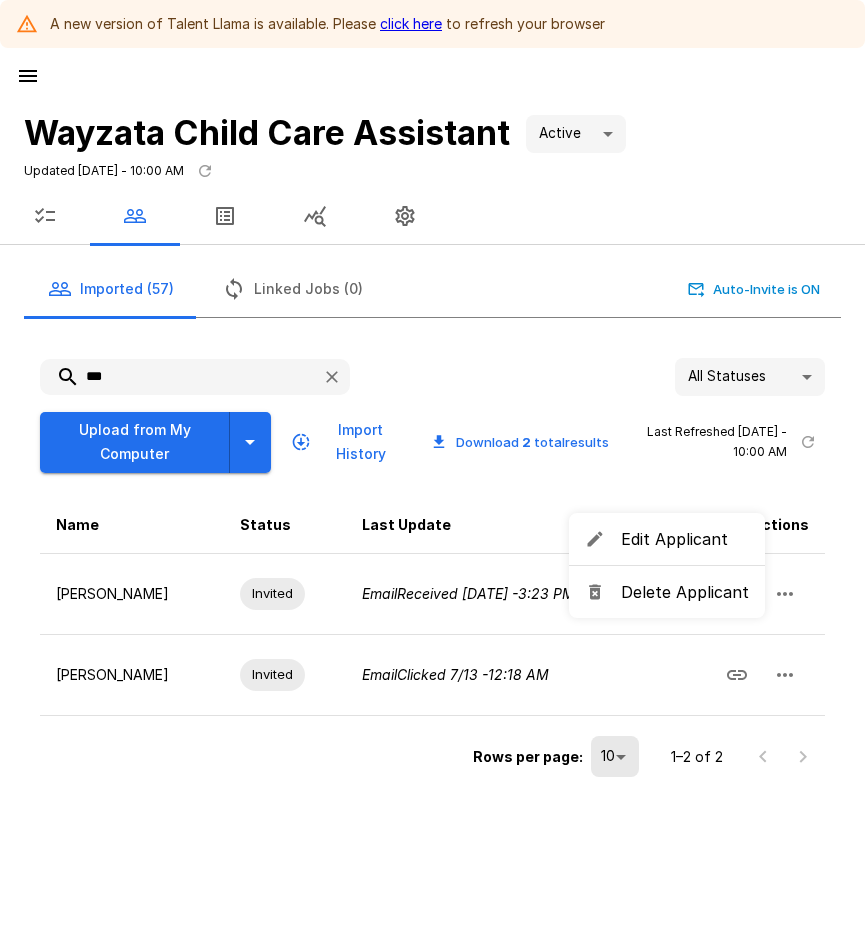 click on "Delete Applicant" at bounding box center [685, 592] 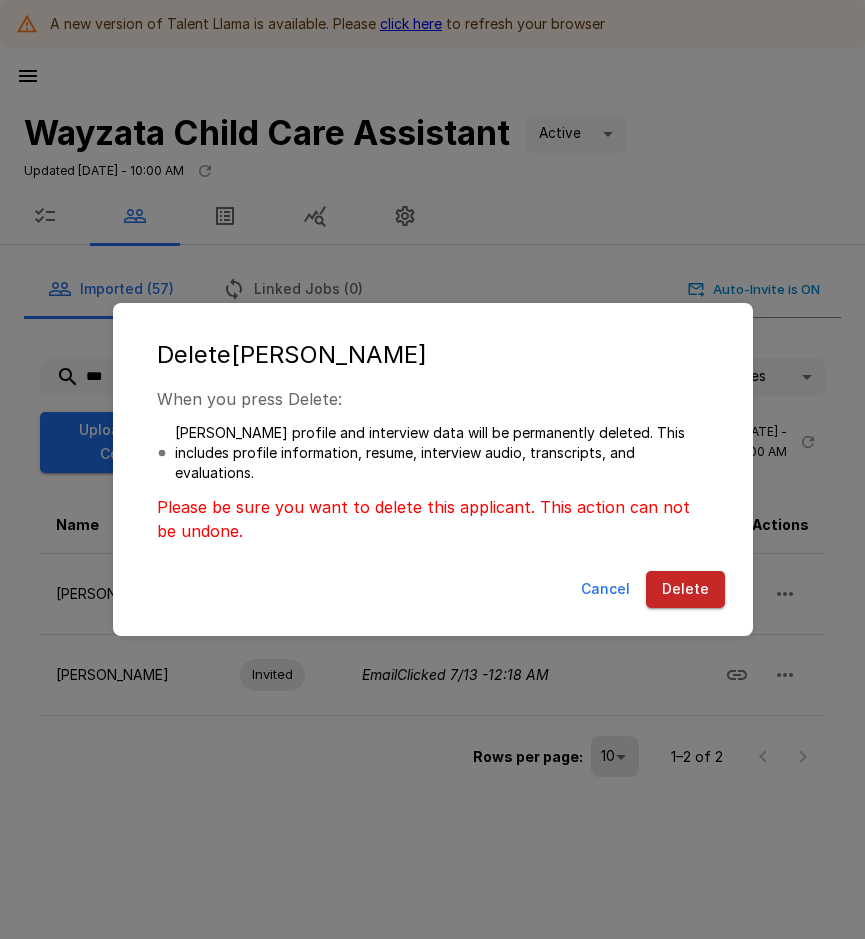 click on "Delete" at bounding box center [685, 589] 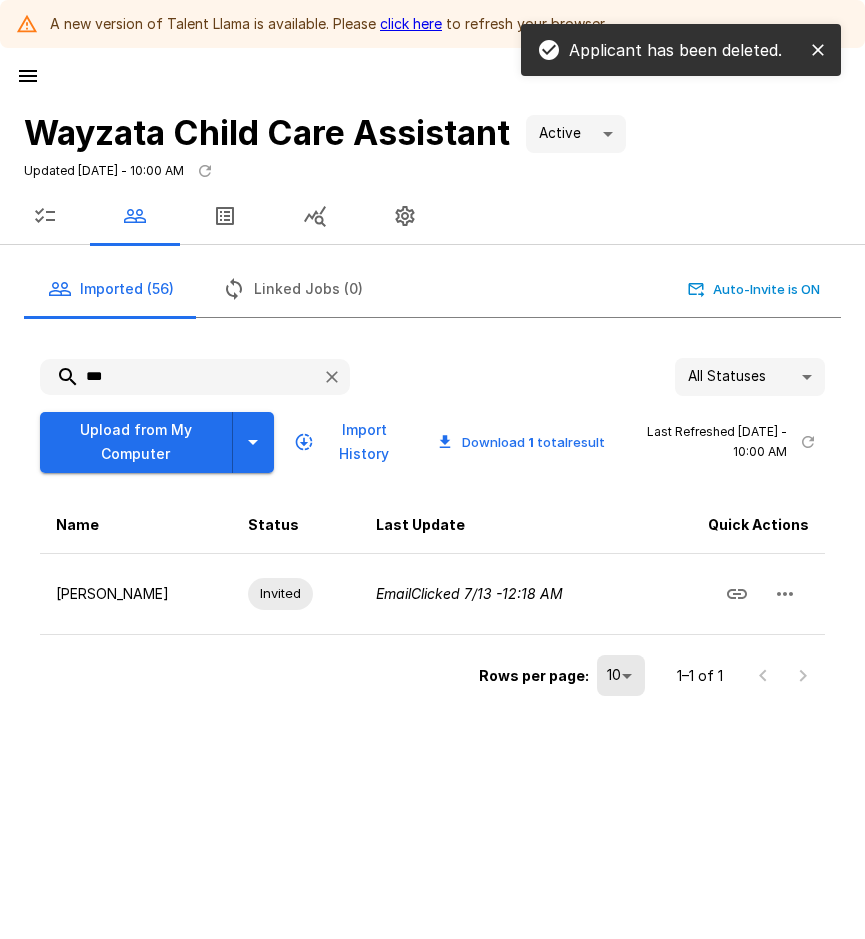 drag, startPoint x: 124, startPoint y: 377, endPoint x: 68, endPoint y: 375, distance: 56.0357 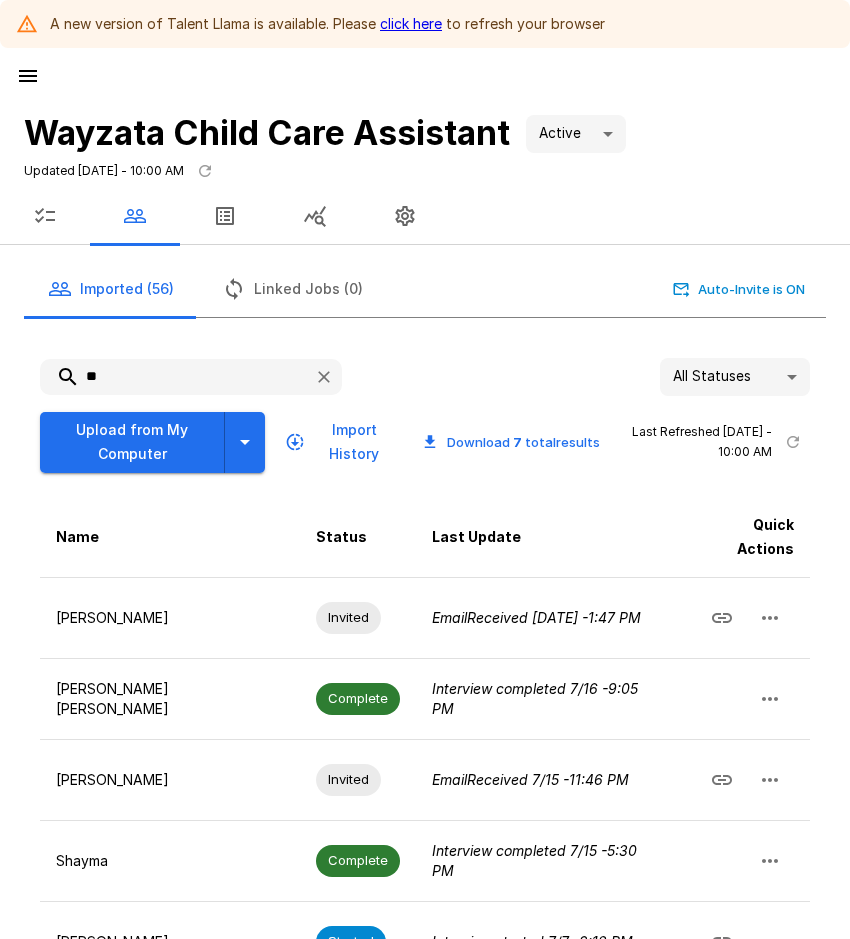 type on "*" 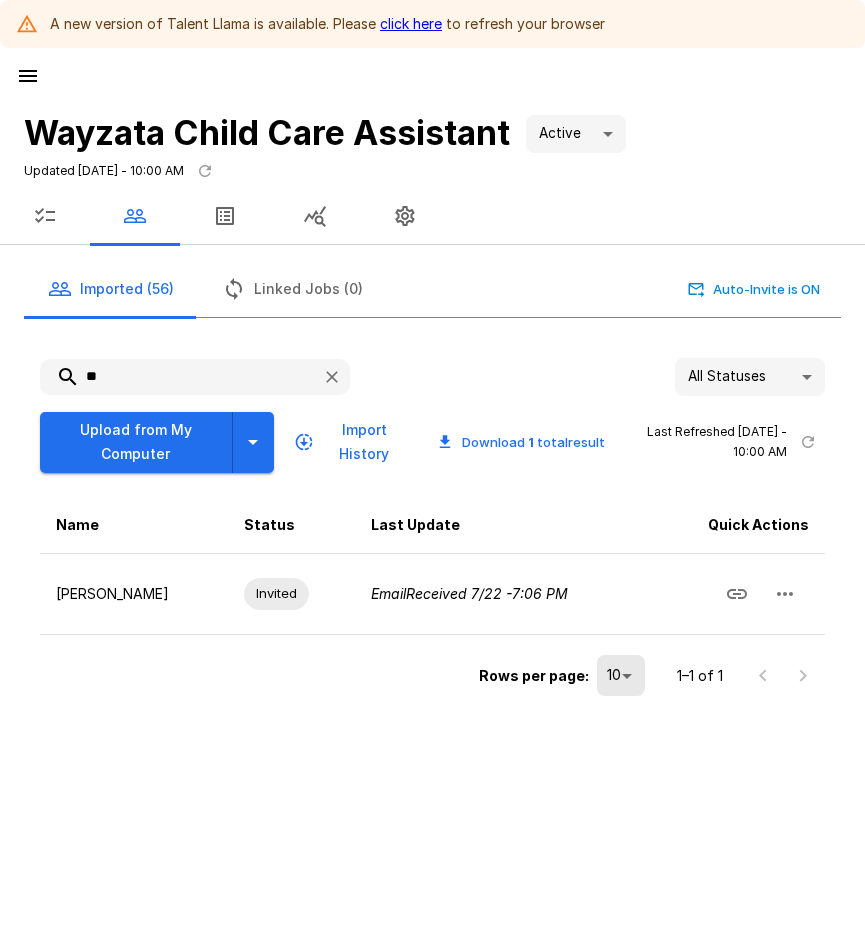 type on "*" 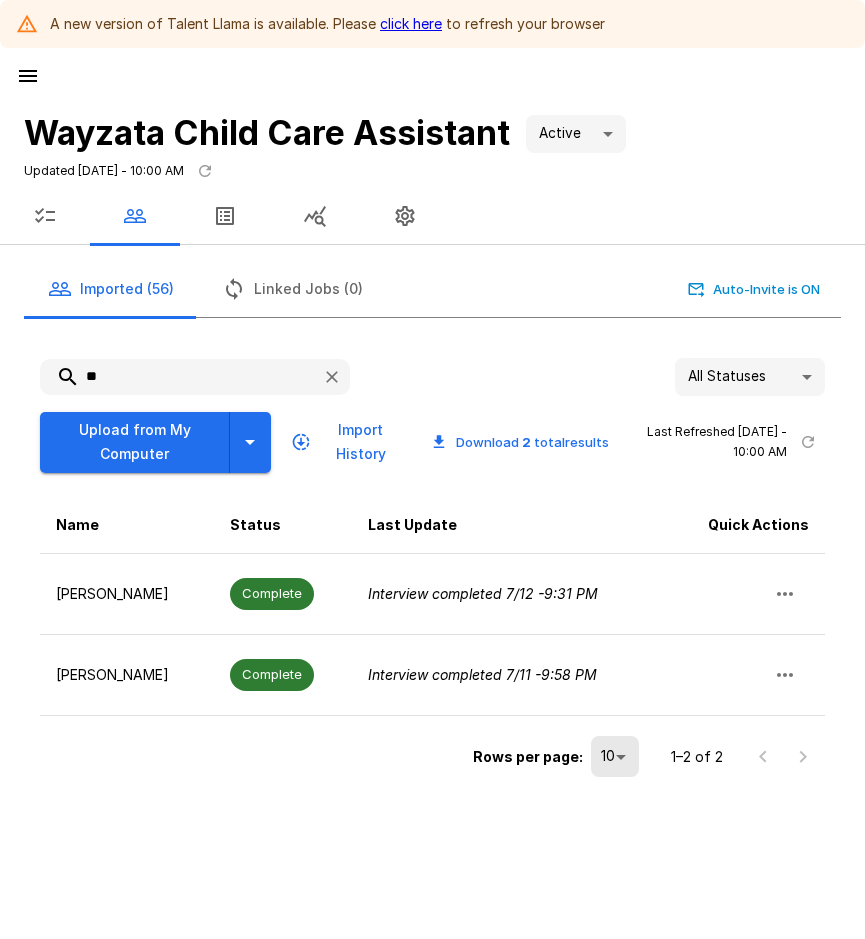 type on "*" 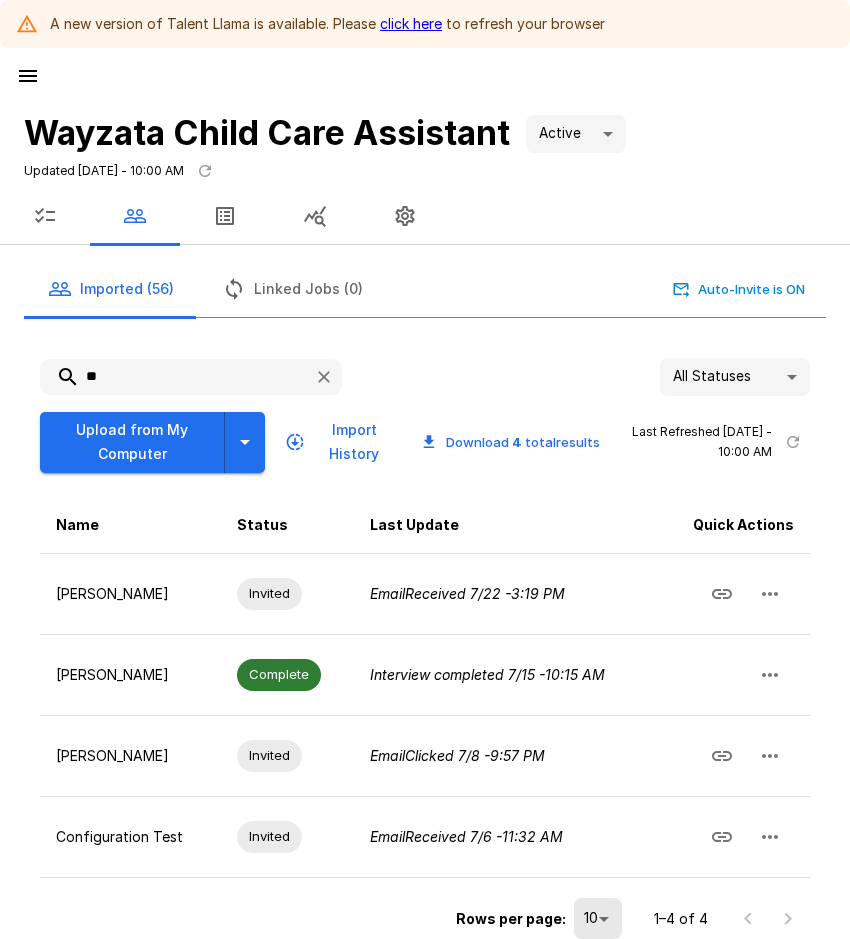type on "*" 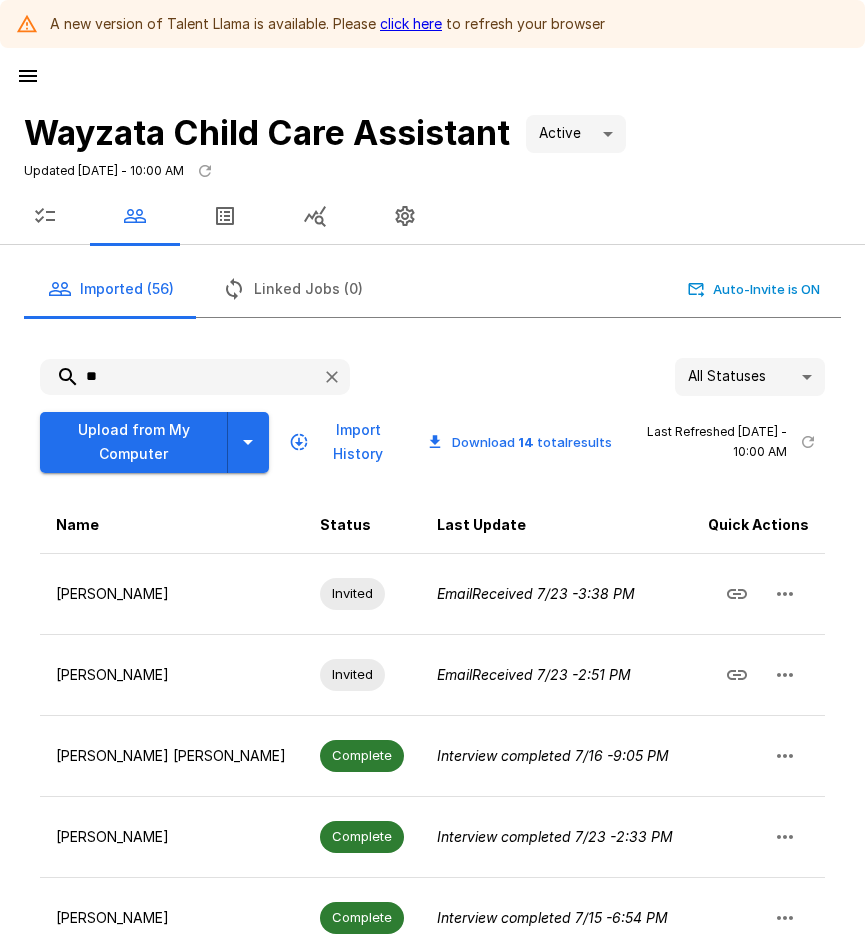 type on "*" 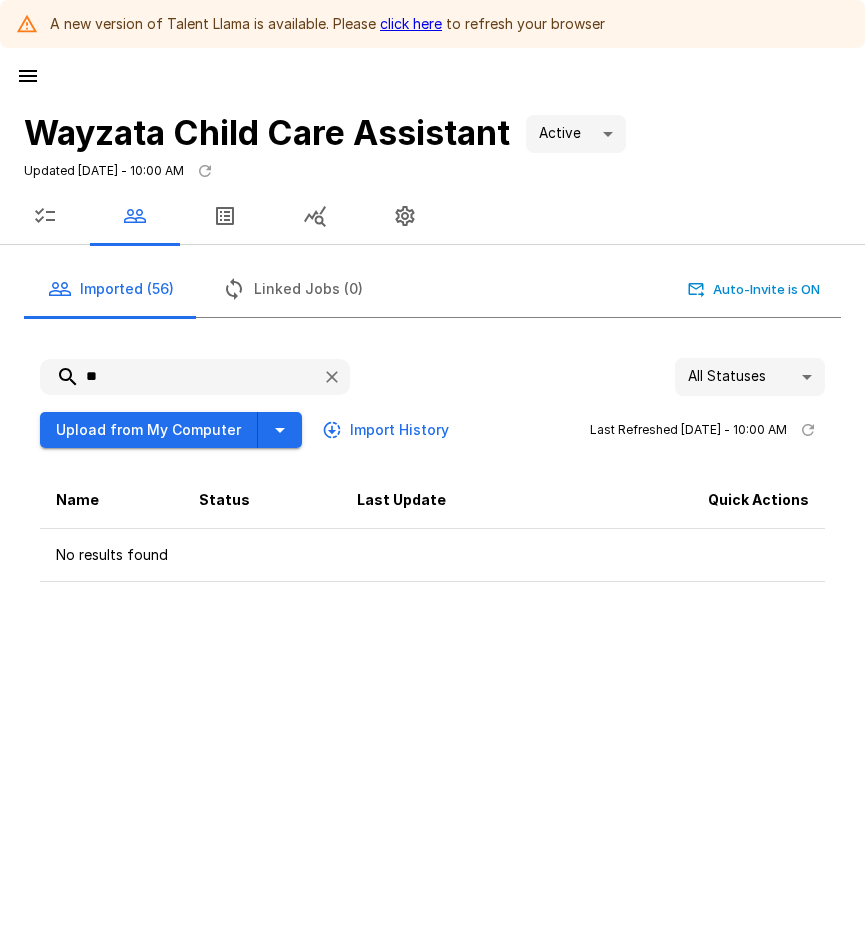 type on "*" 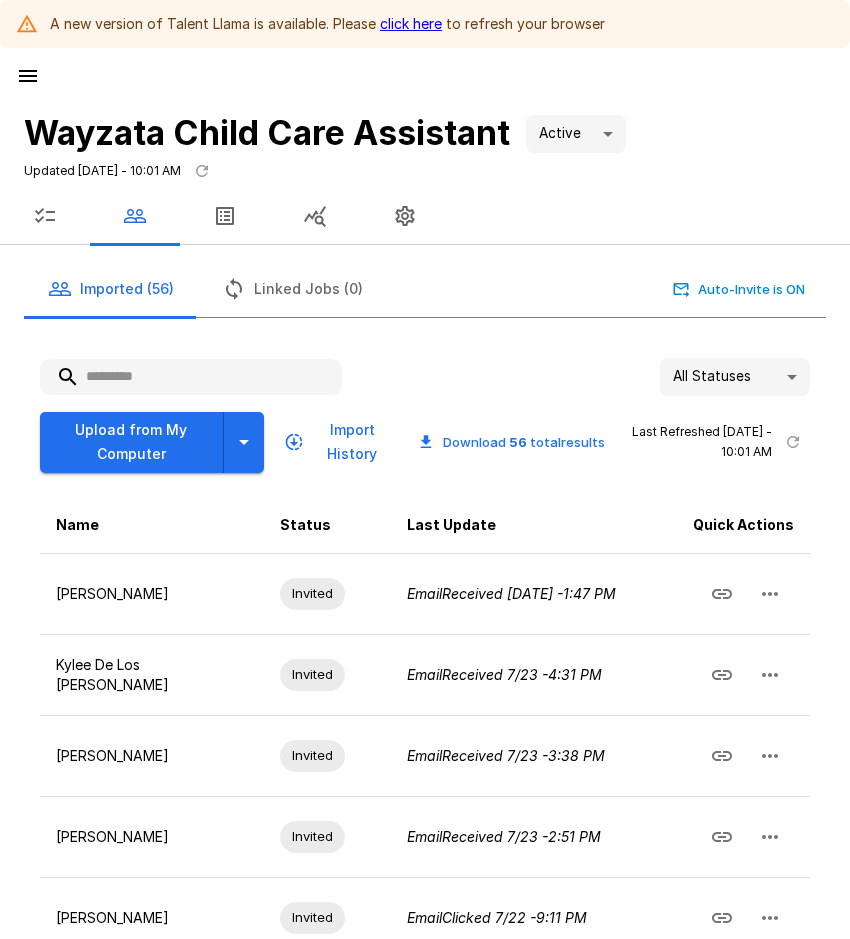 click at bounding box center [191, 377] 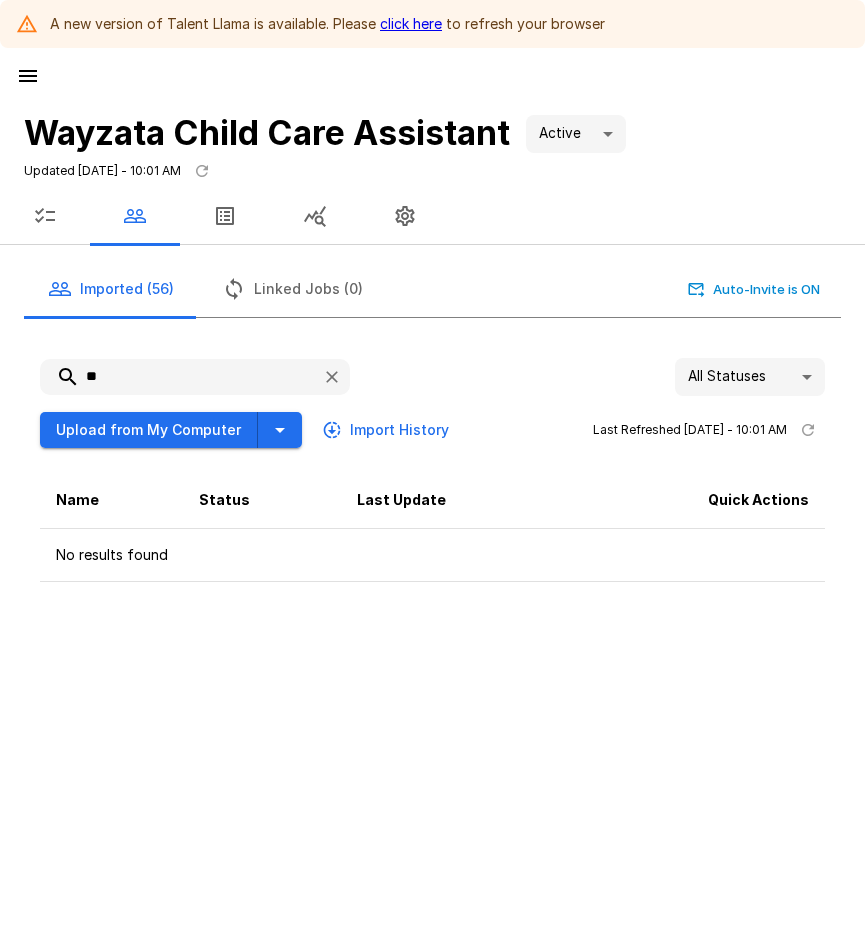 type on "*" 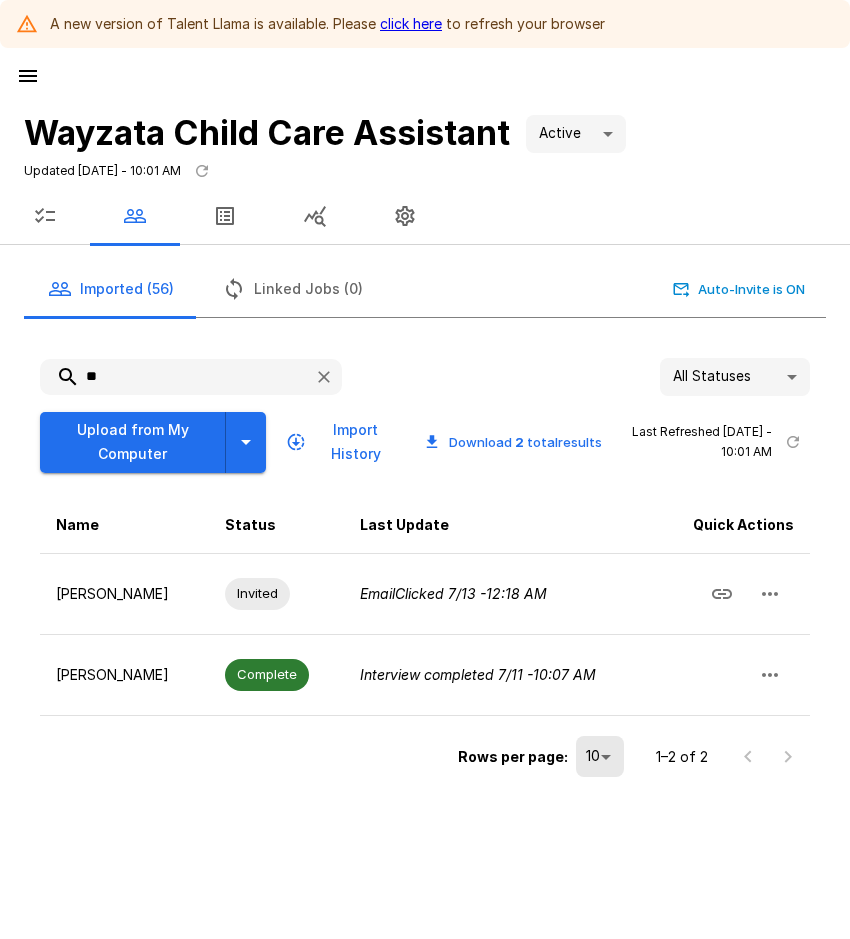 type on "*" 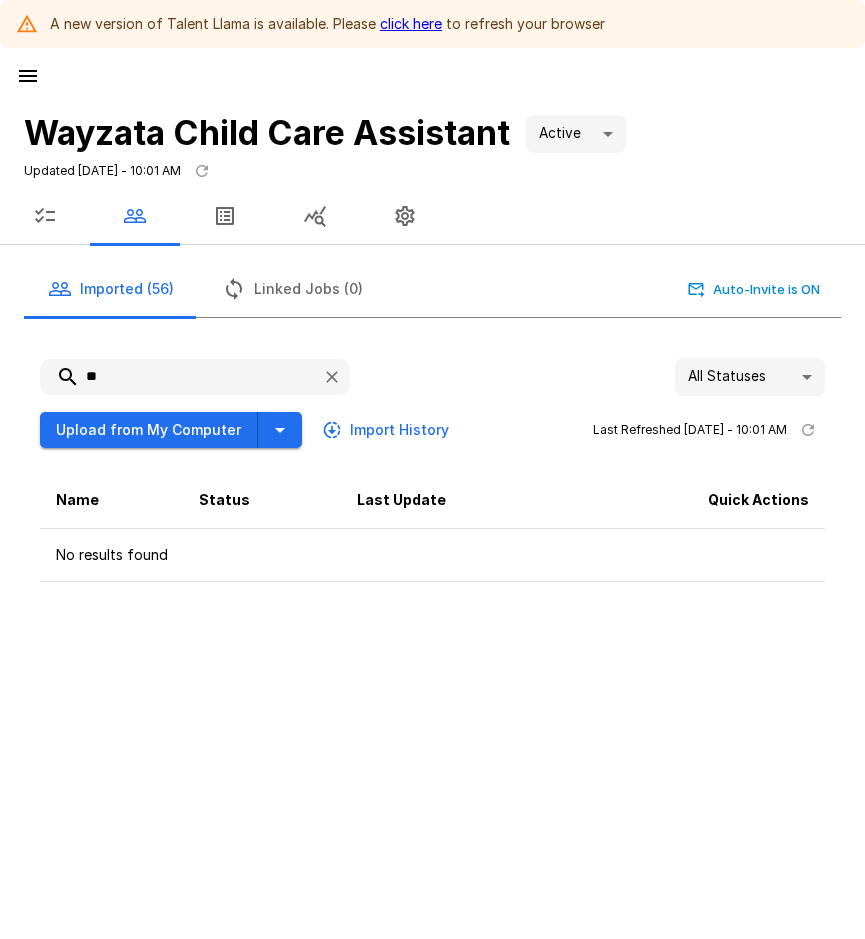 type on "*" 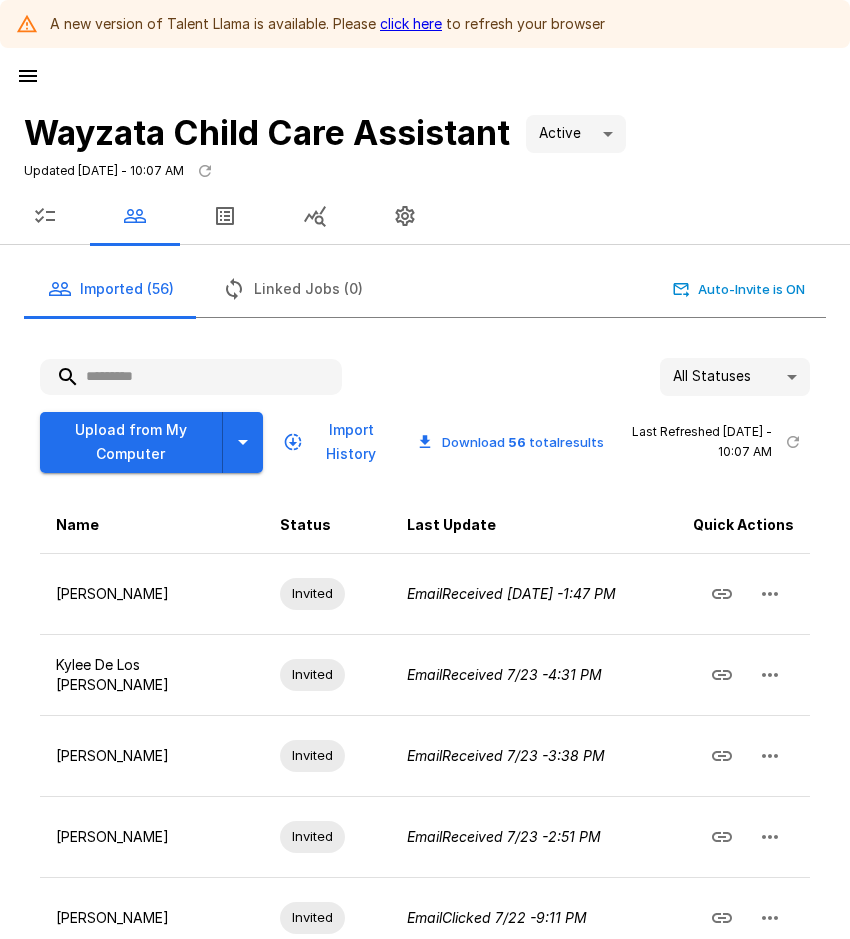 click at bounding box center [191, 377] 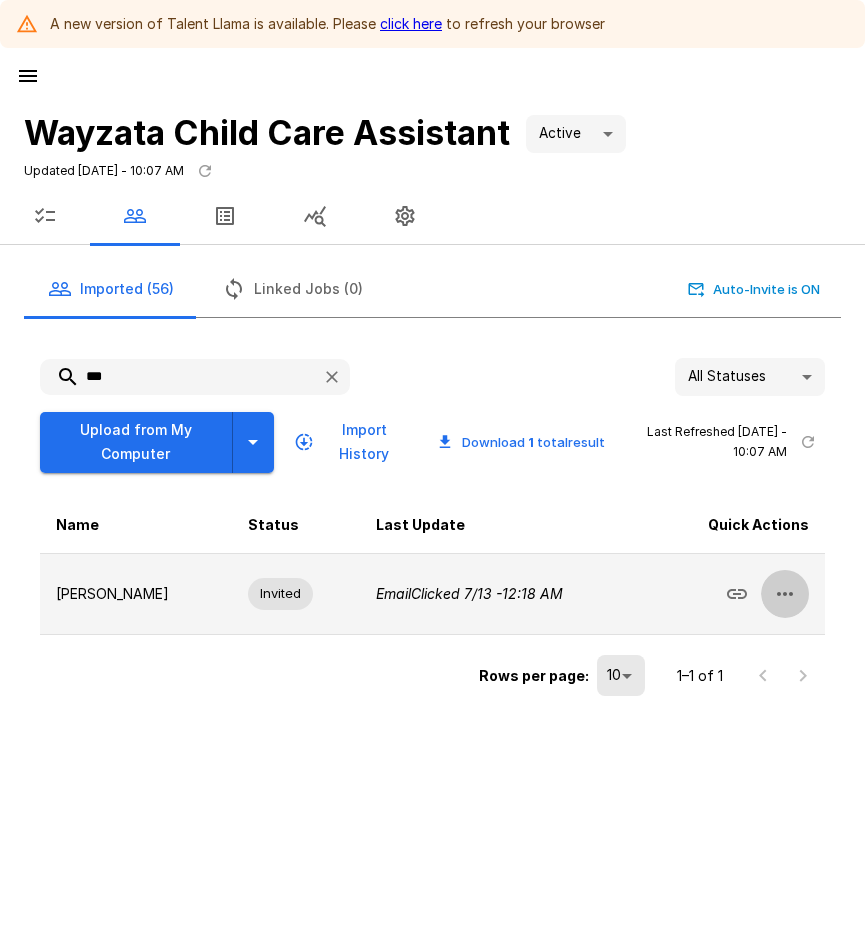 click at bounding box center (785, 594) 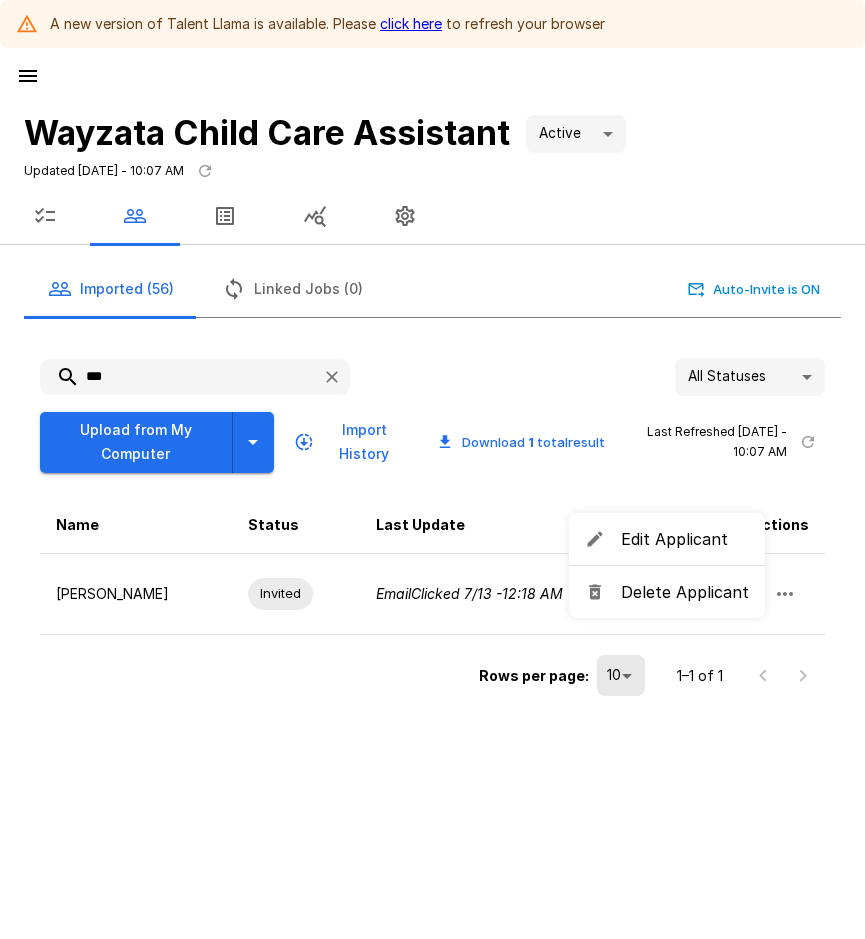 click on "Edit Applicant" at bounding box center [685, 539] 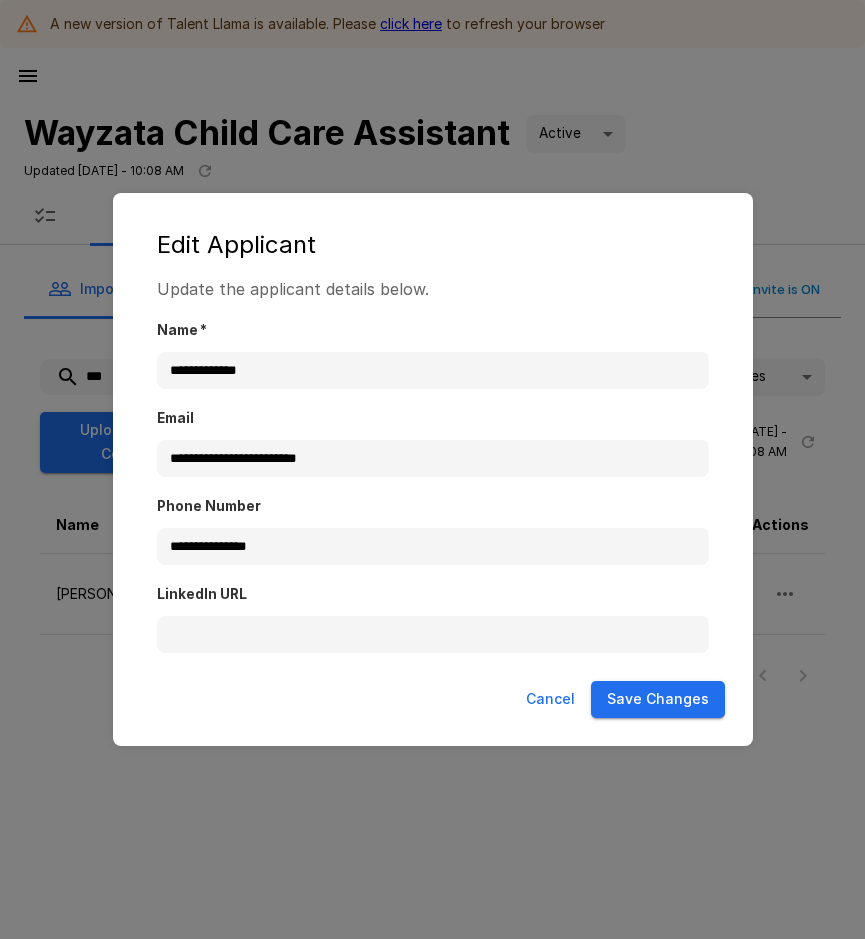 click on "Cancel" at bounding box center (550, 699) 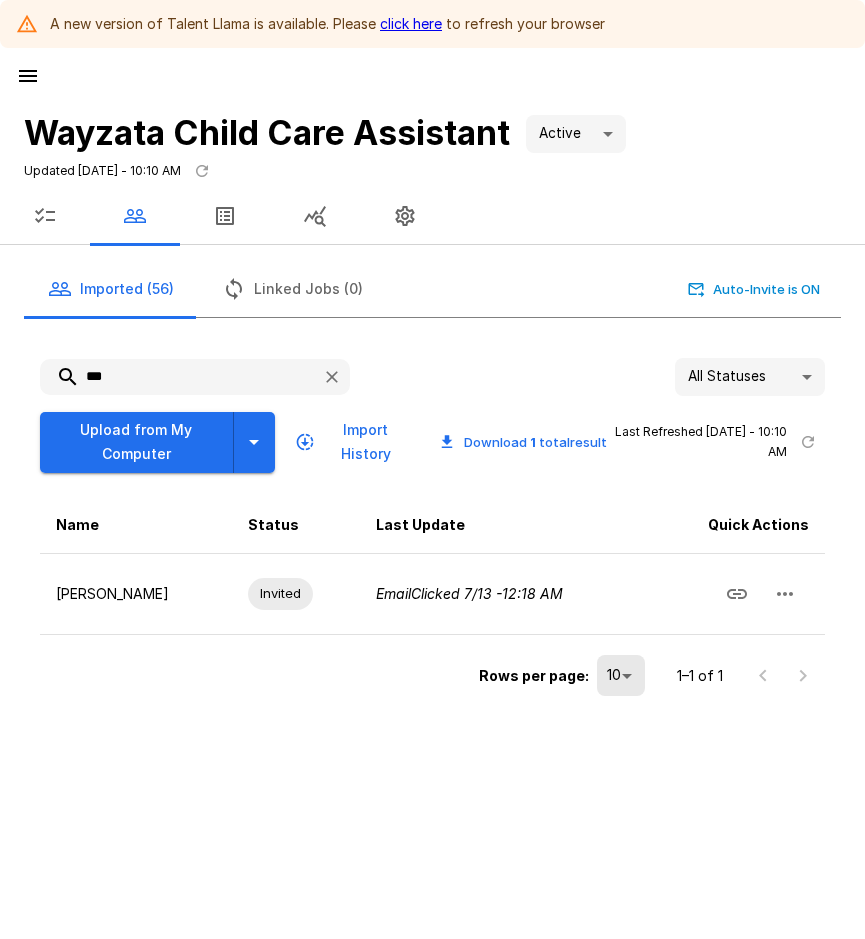 drag, startPoint x: 190, startPoint y: 381, endPoint x: 51, endPoint y: 389, distance: 139.23003 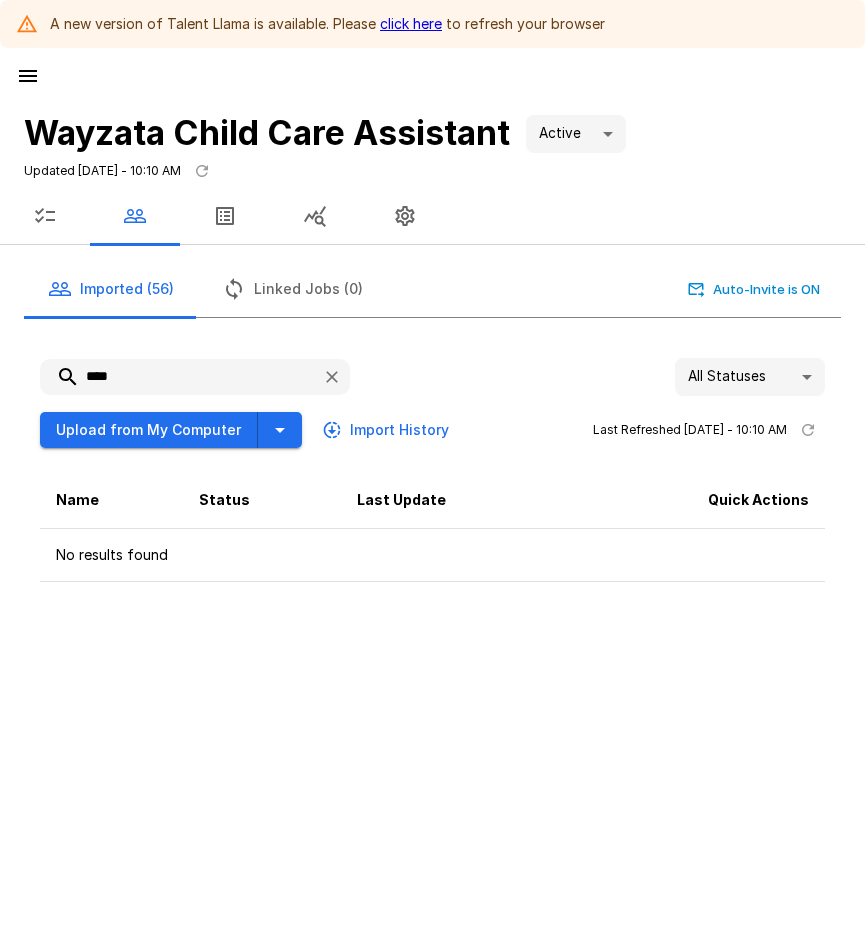 type on "****" 